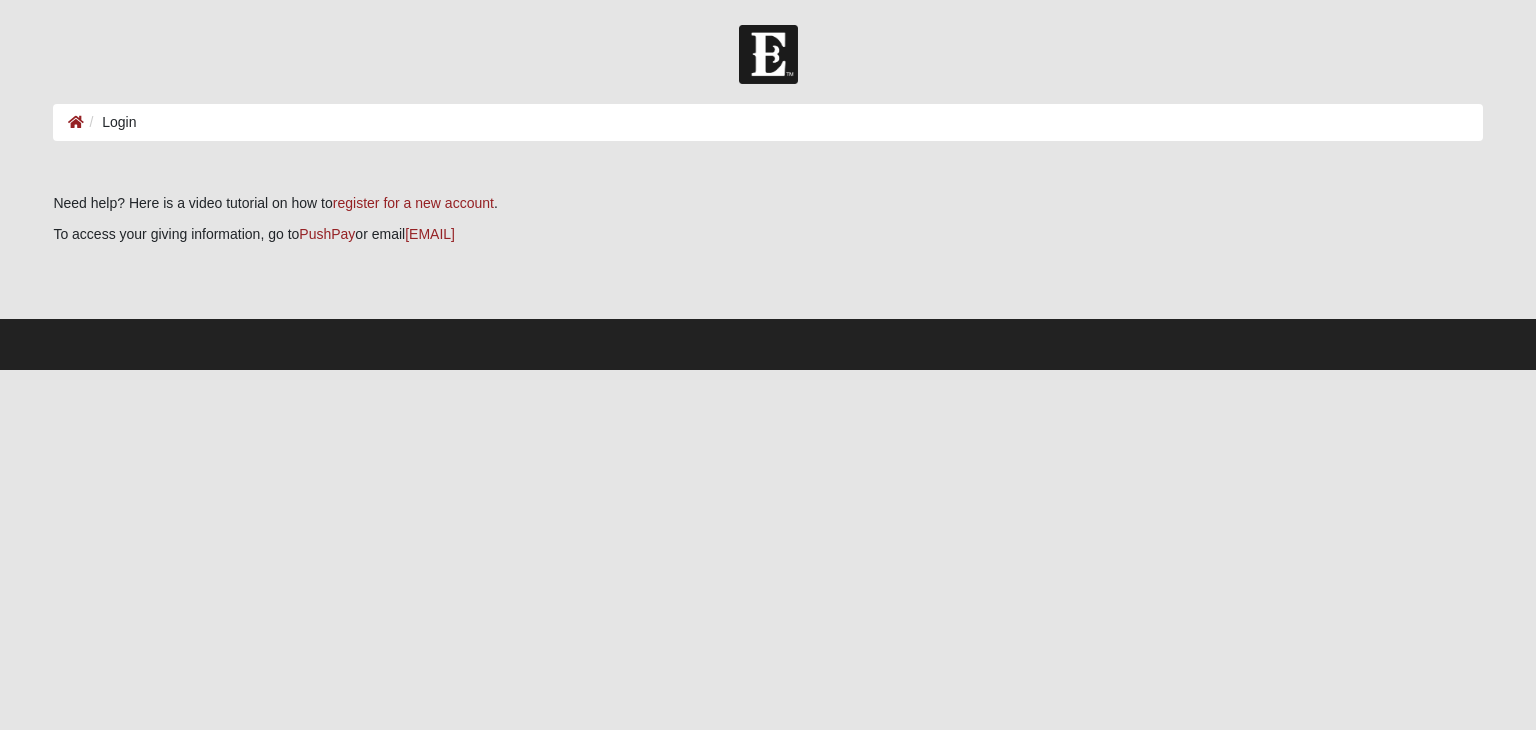 scroll, scrollTop: 0, scrollLeft: 0, axis: both 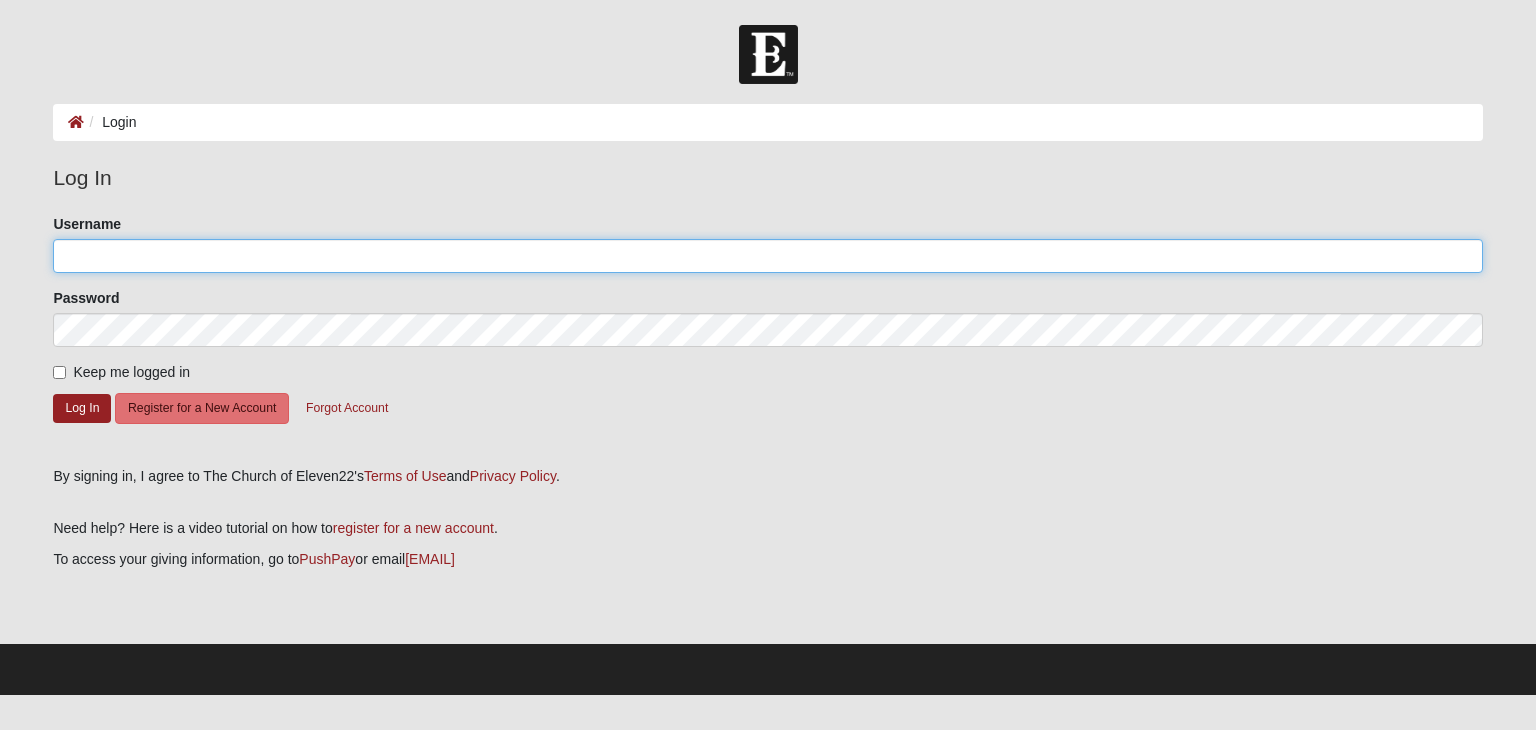 click on "Username" 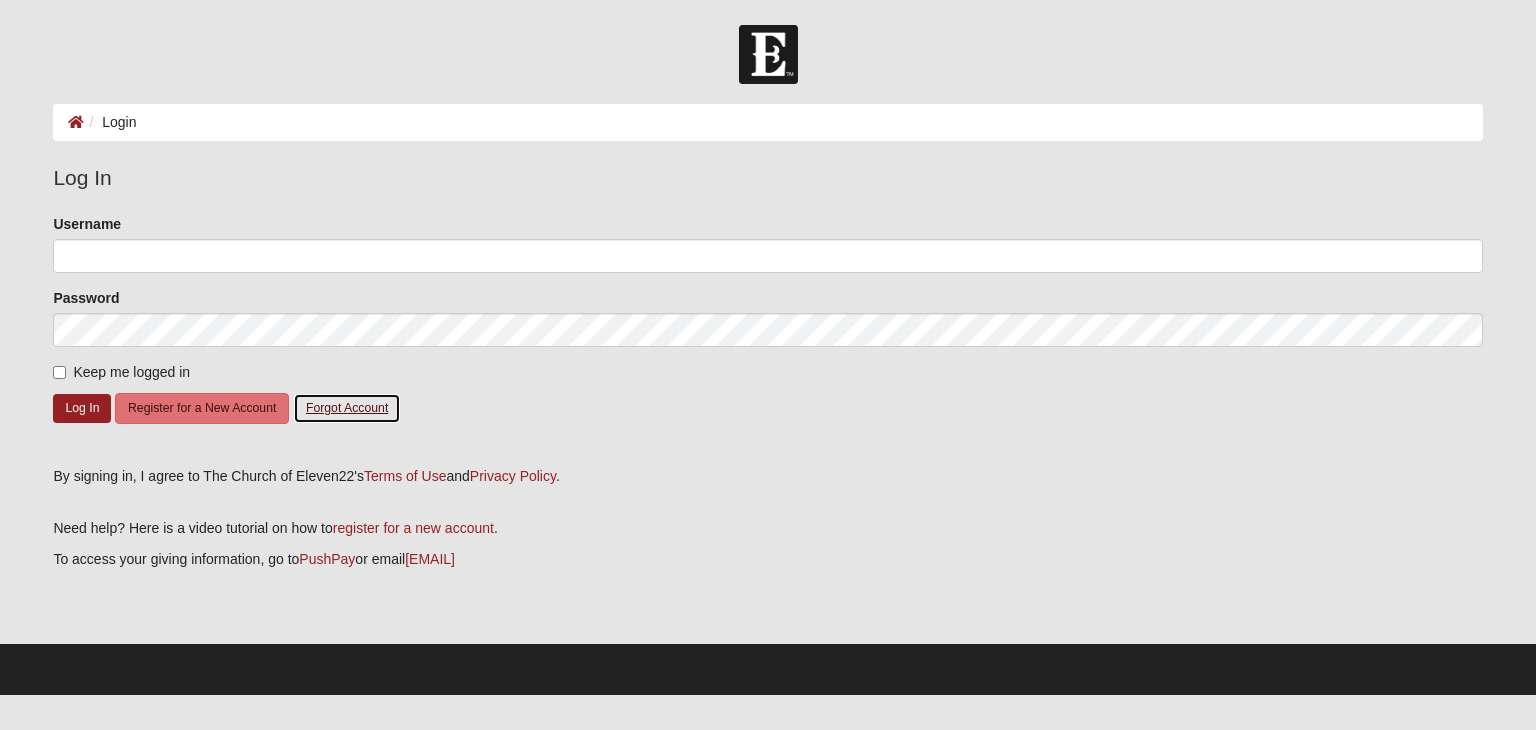 click on "Forgot Account" 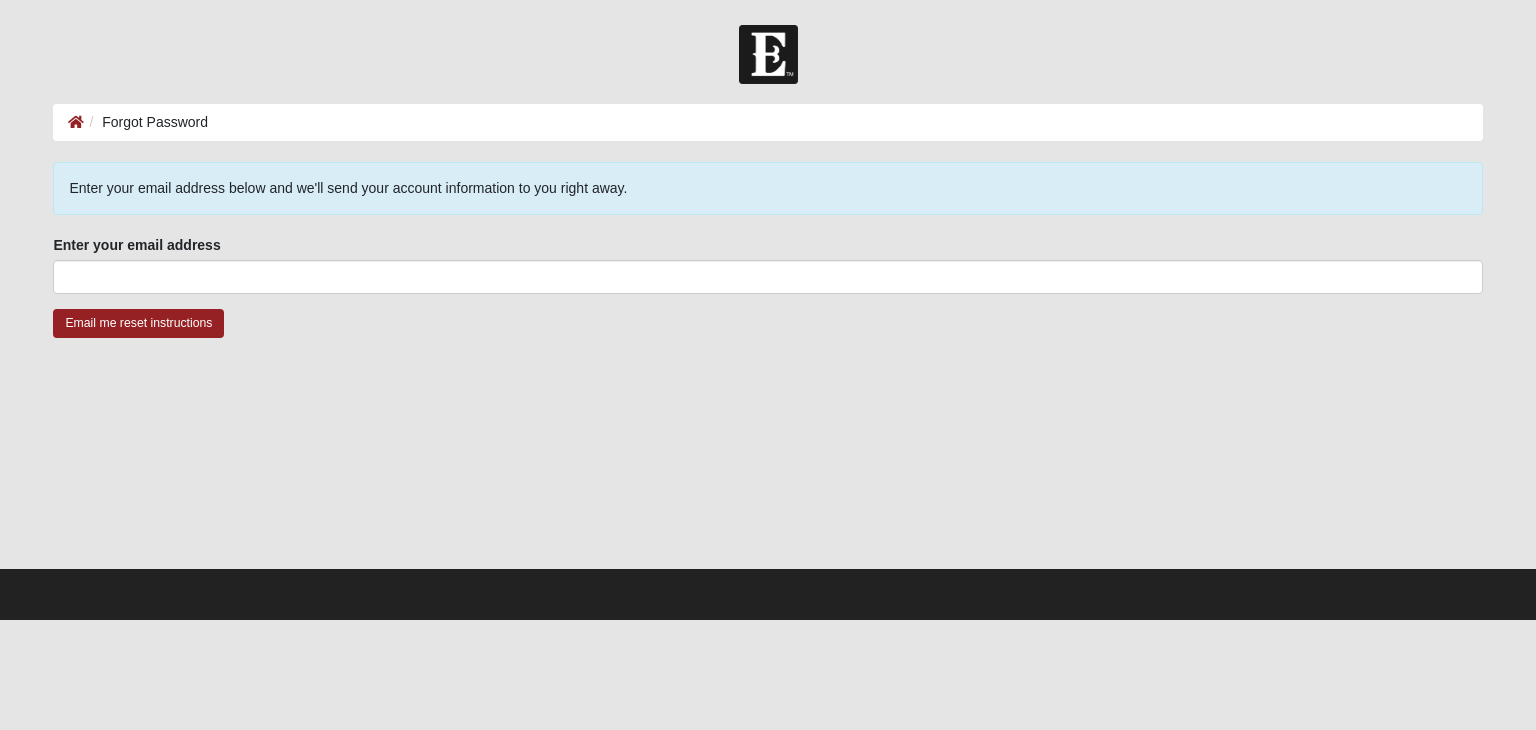 scroll, scrollTop: 0, scrollLeft: 0, axis: both 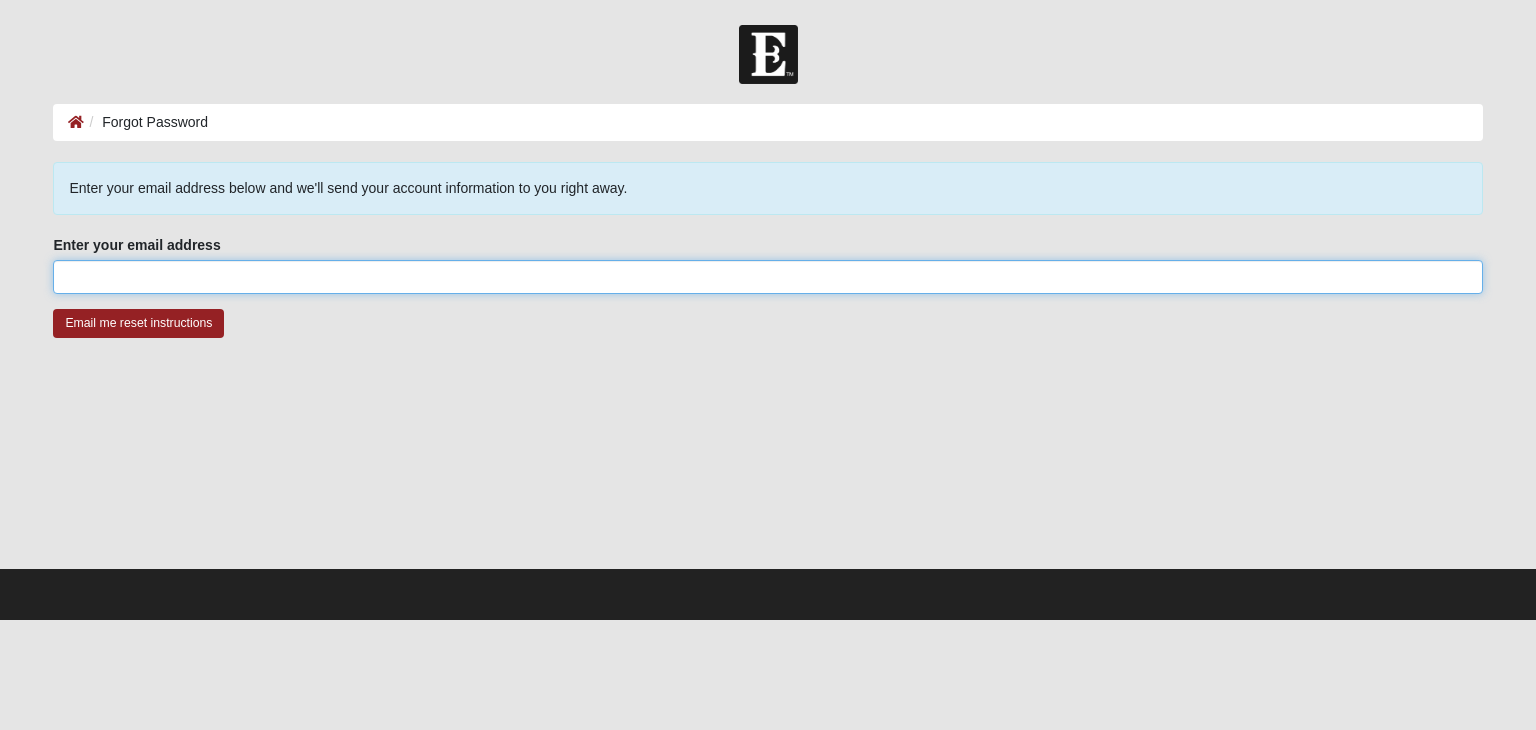 click on "Enter your email address" at bounding box center [767, 277] 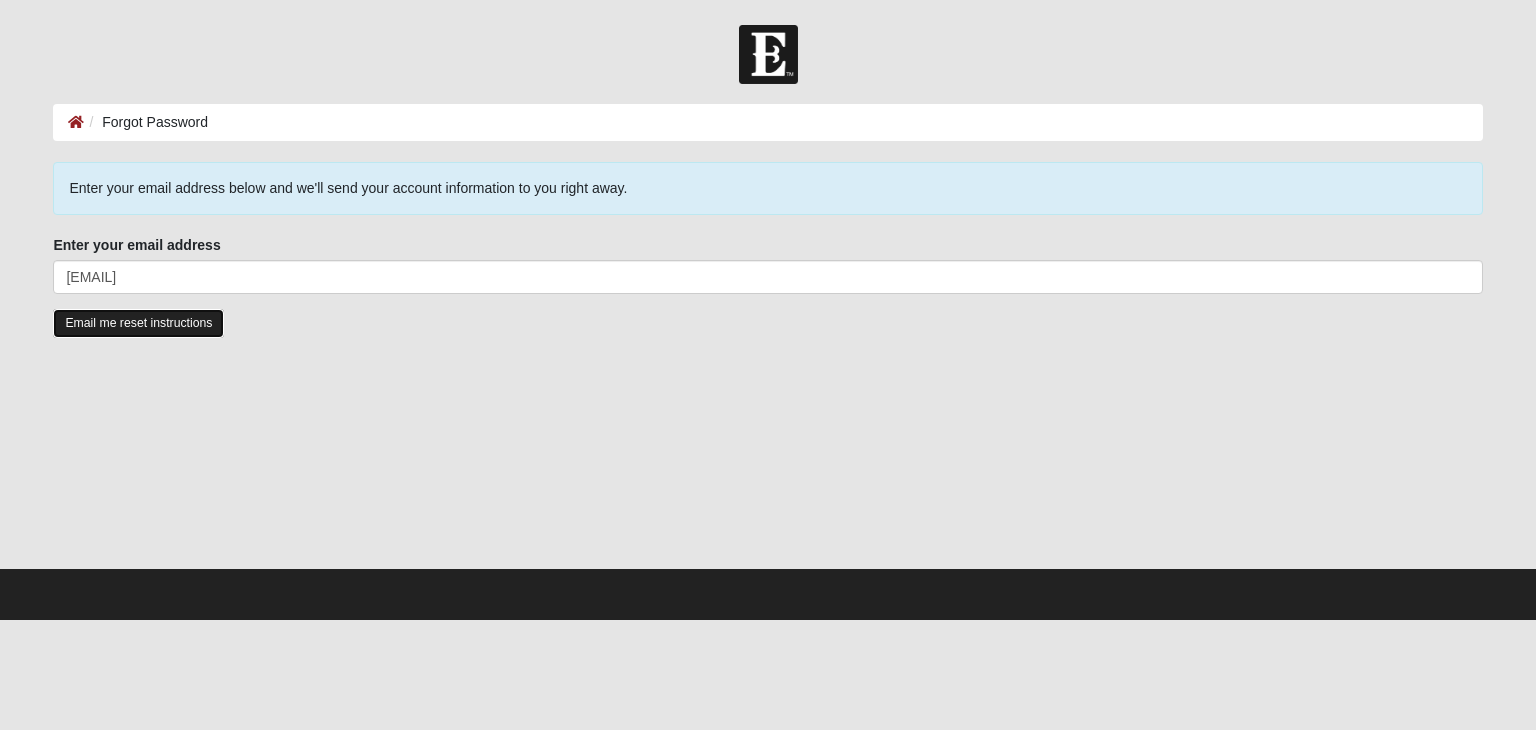 click on "Email me reset instructions" at bounding box center [138, 323] 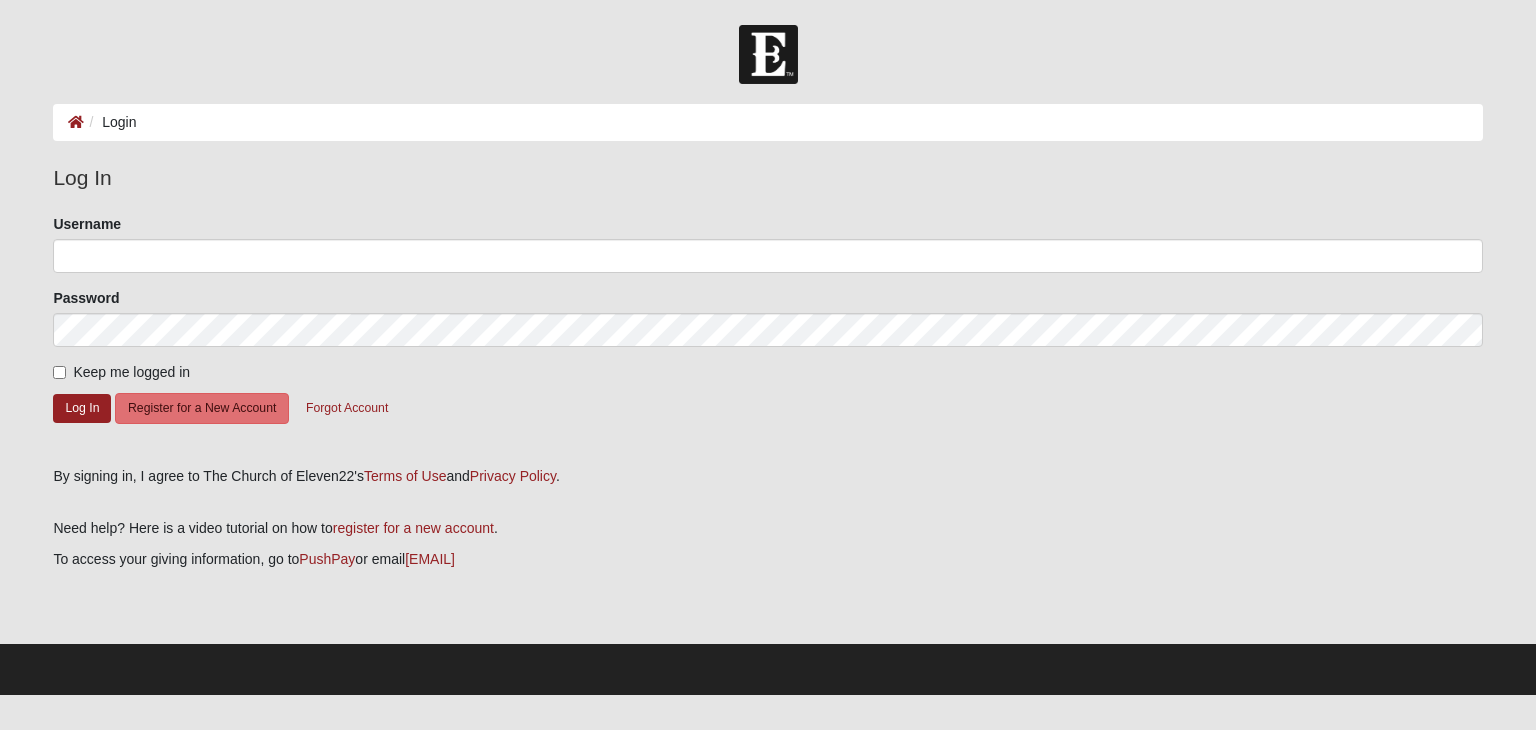 scroll, scrollTop: 0, scrollLeft: 0, axis: both 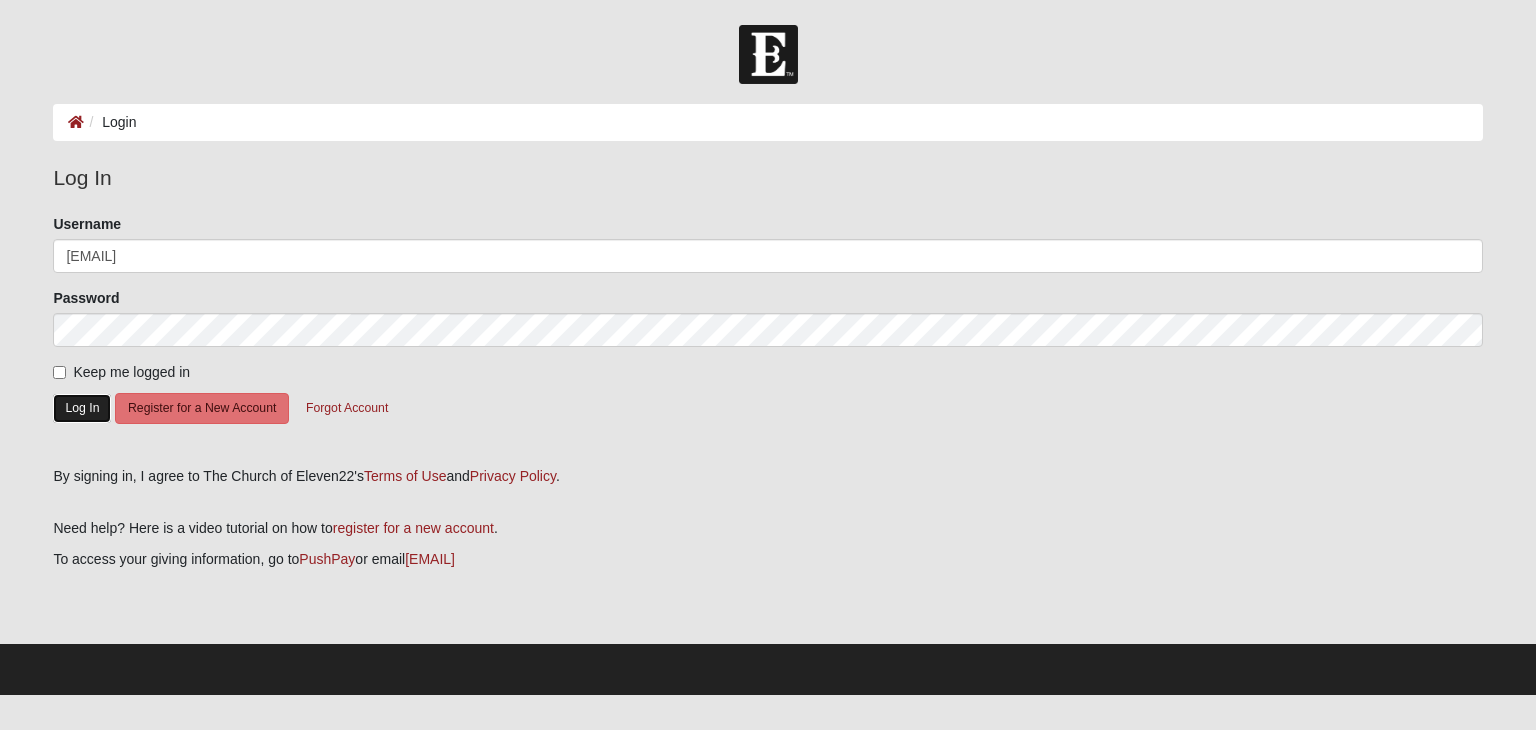 click on "Log In" 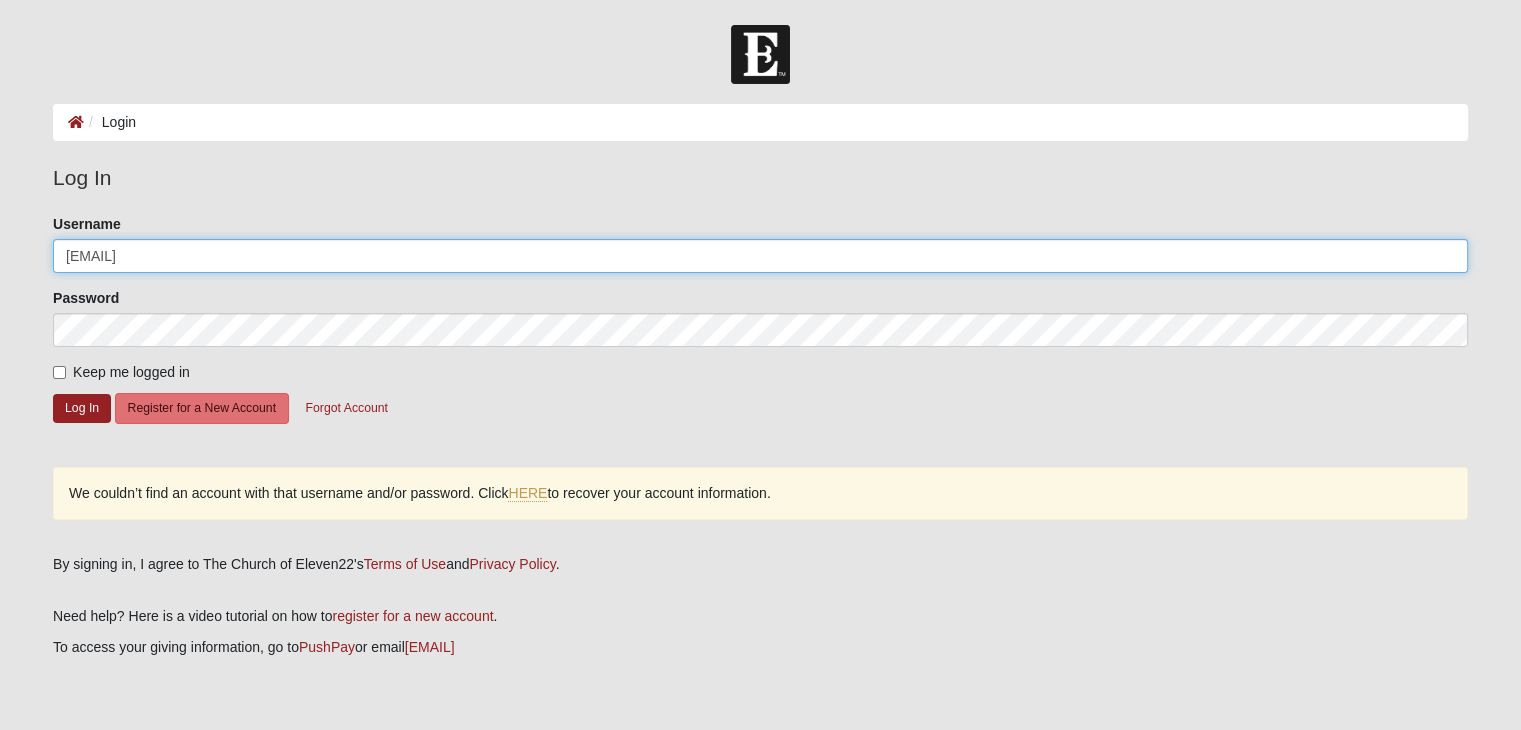 click on "chuckmc@equipleaders.org" 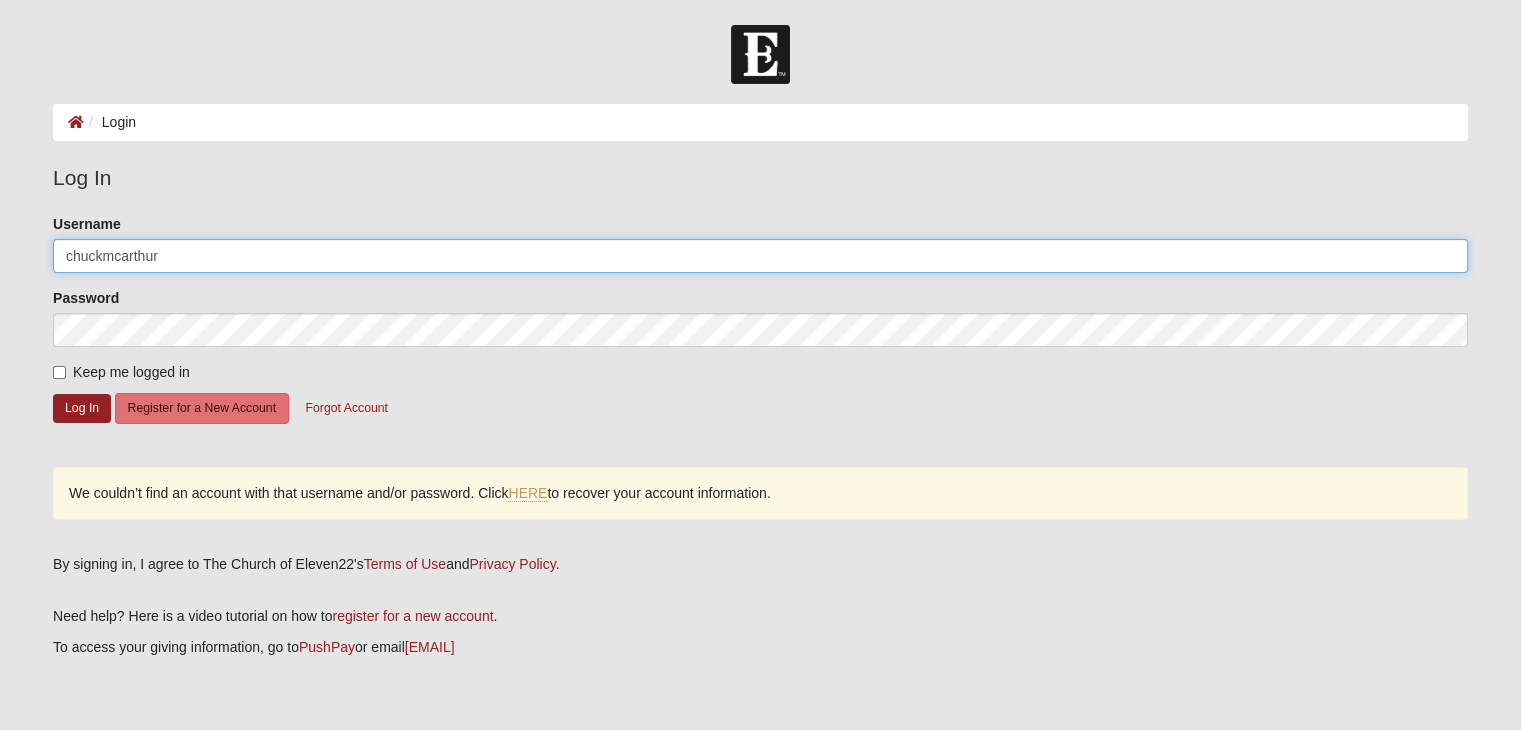 type on "chuckmcarthur" 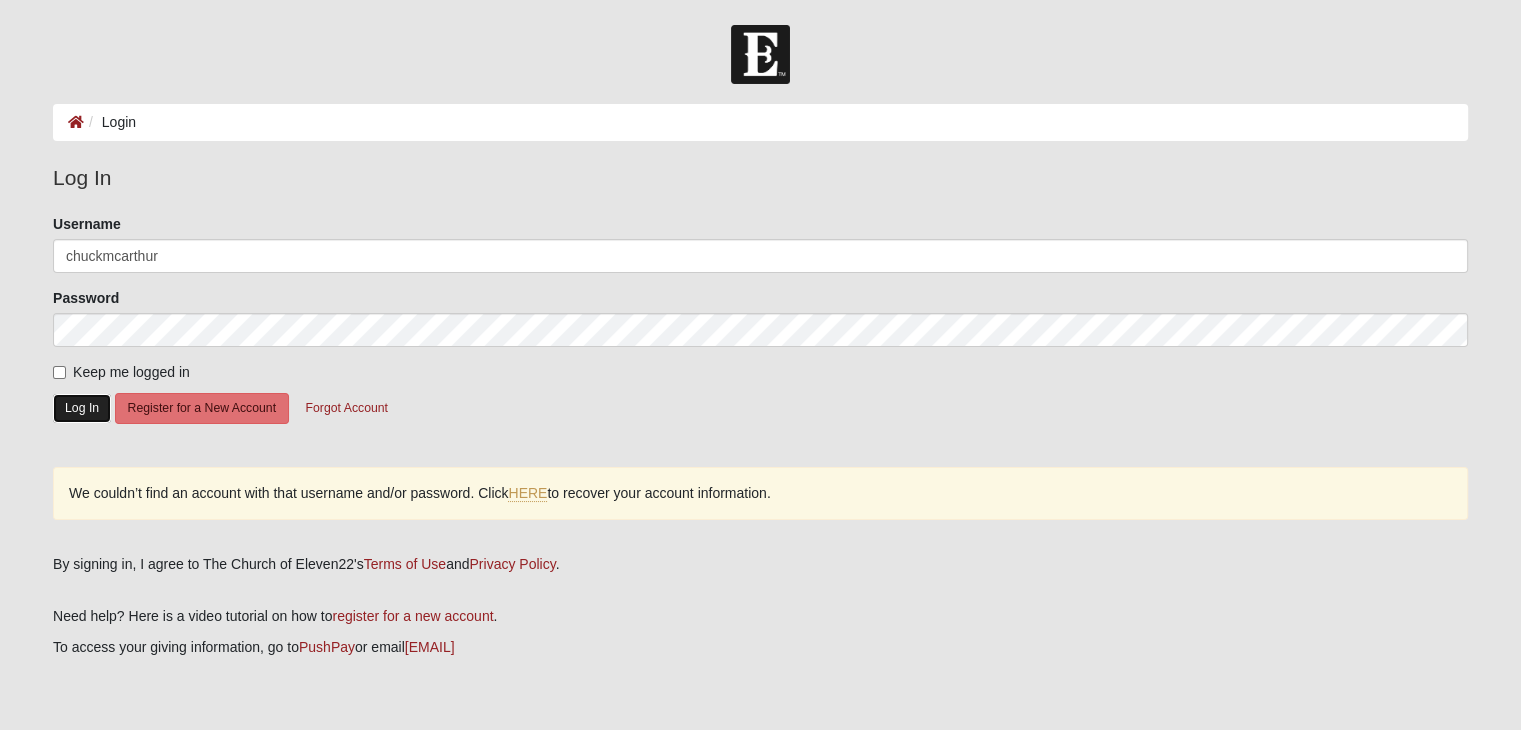 click on "Log In" 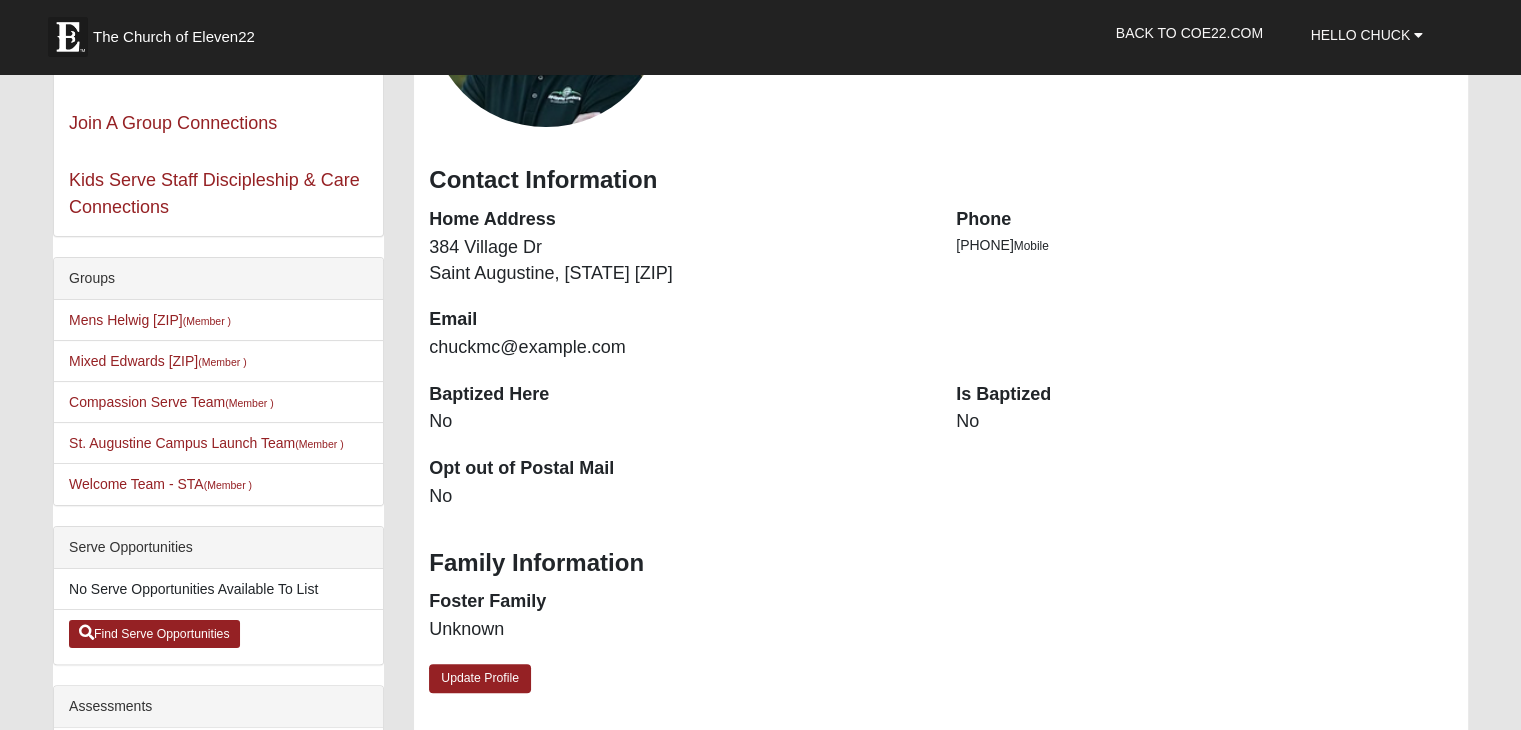 scroll, scrollTop: 294, scrollLeft: 0, axis: vertical 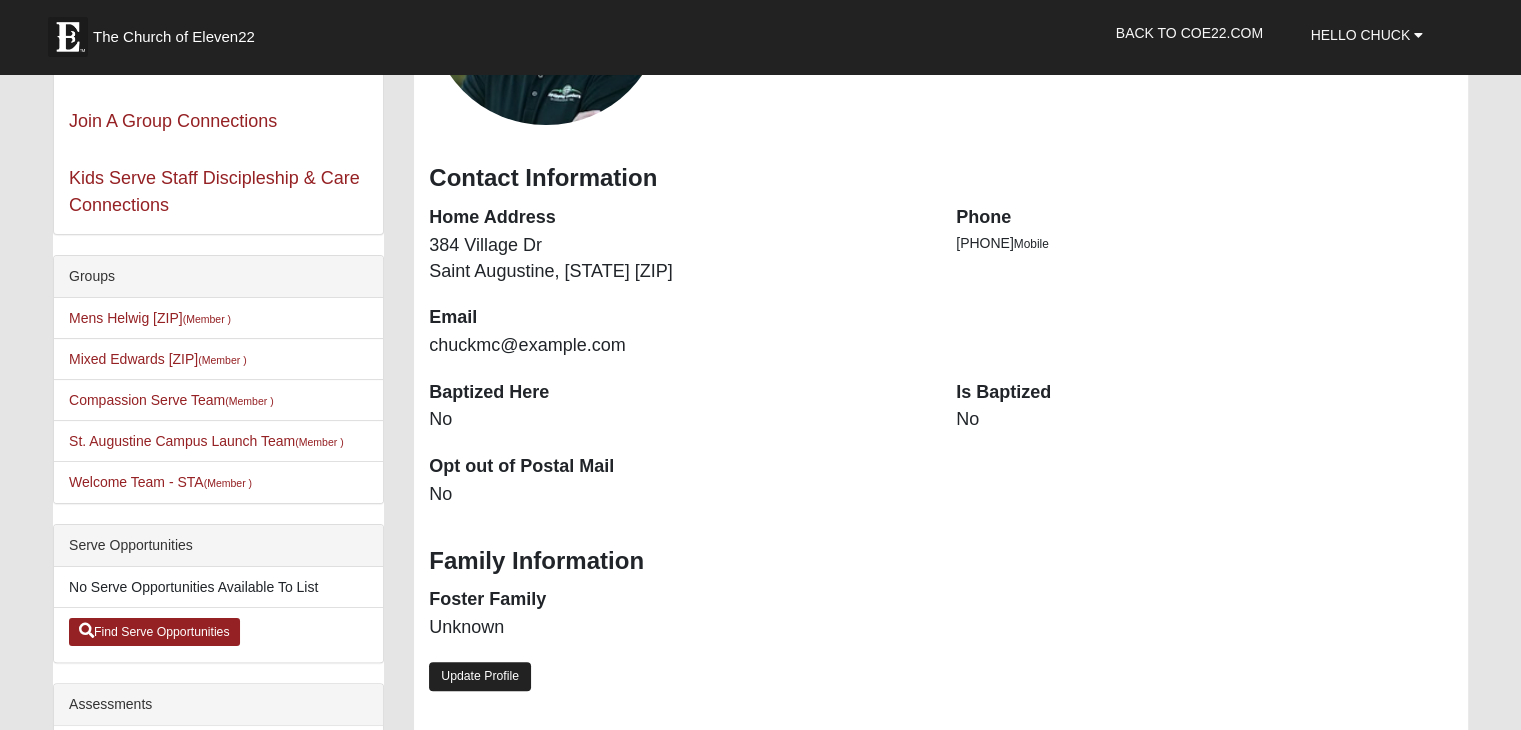 click on "Update Profile" at bounding box center [480, 676] 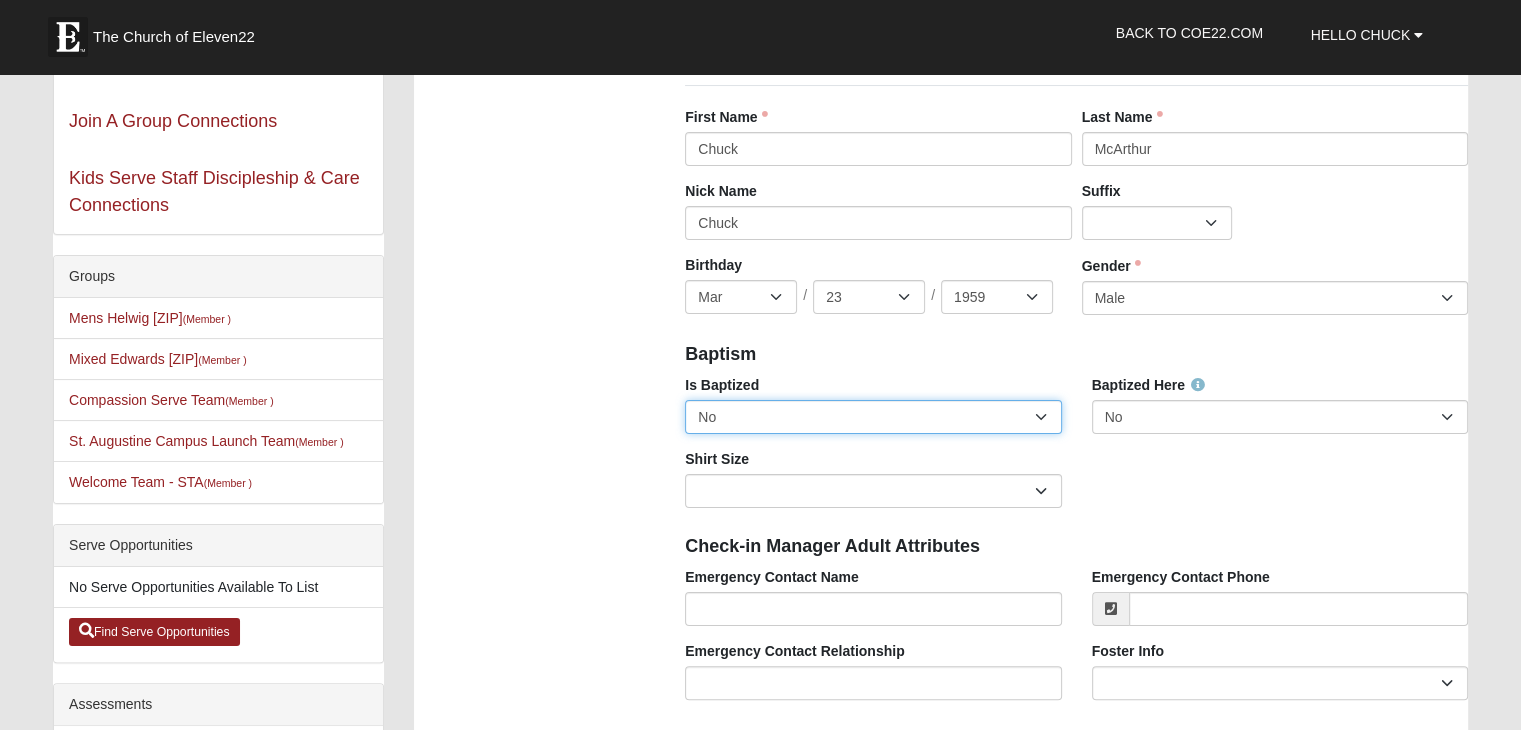 click on "No
Yes" at bounding box center (873, 417) 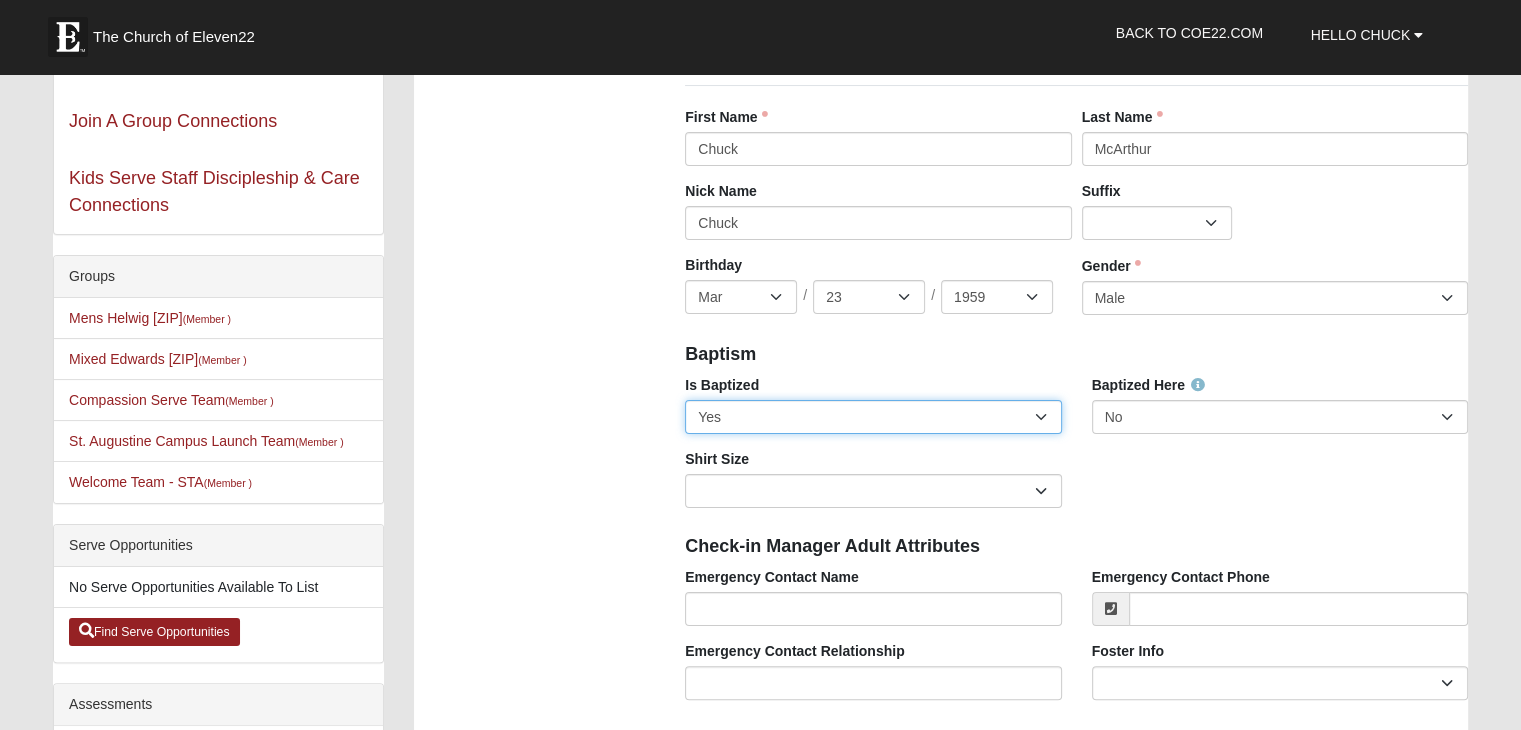 click on "No
Yes" at bounding box center (873, 417) 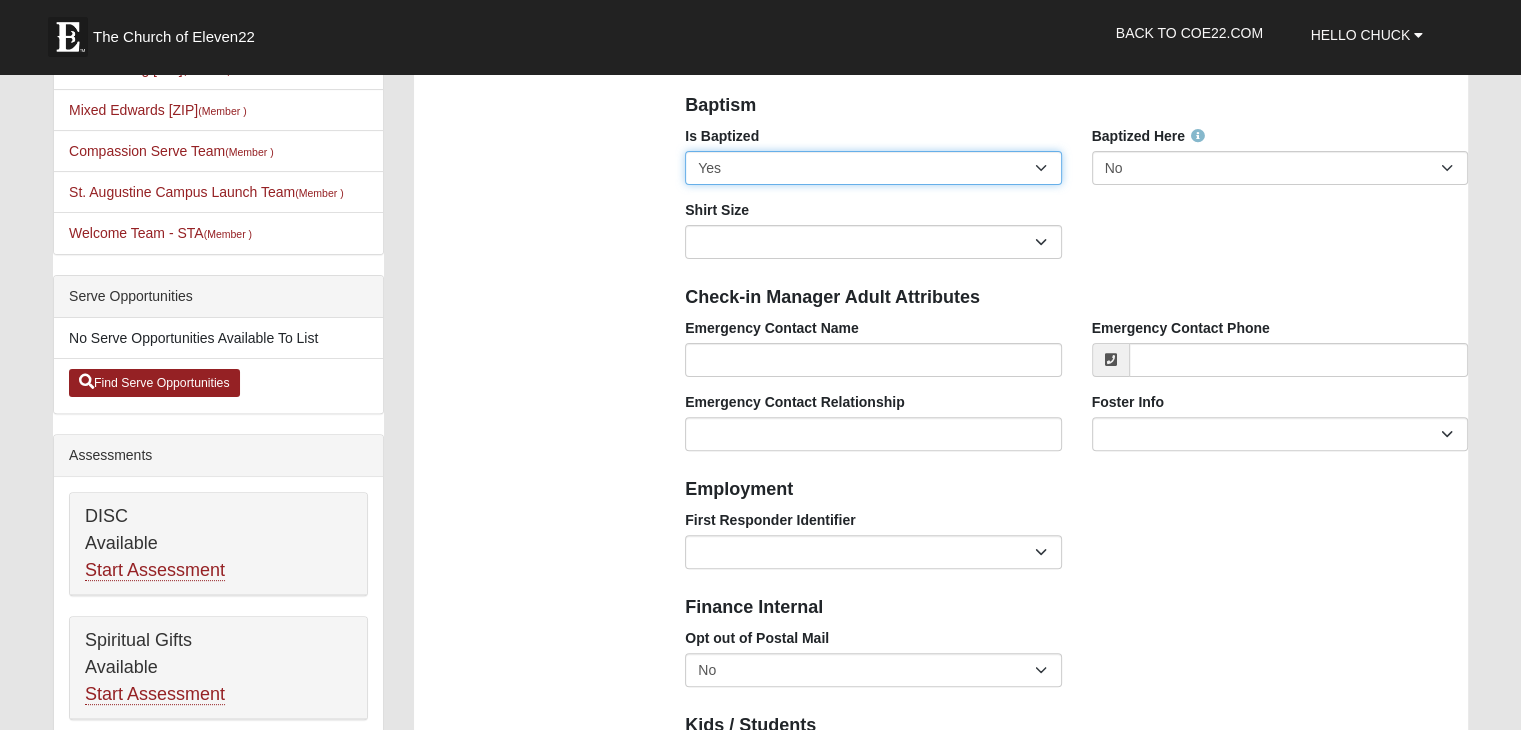 scroll, scrollTop: 542, scrollLeft: 0, axis: vertical 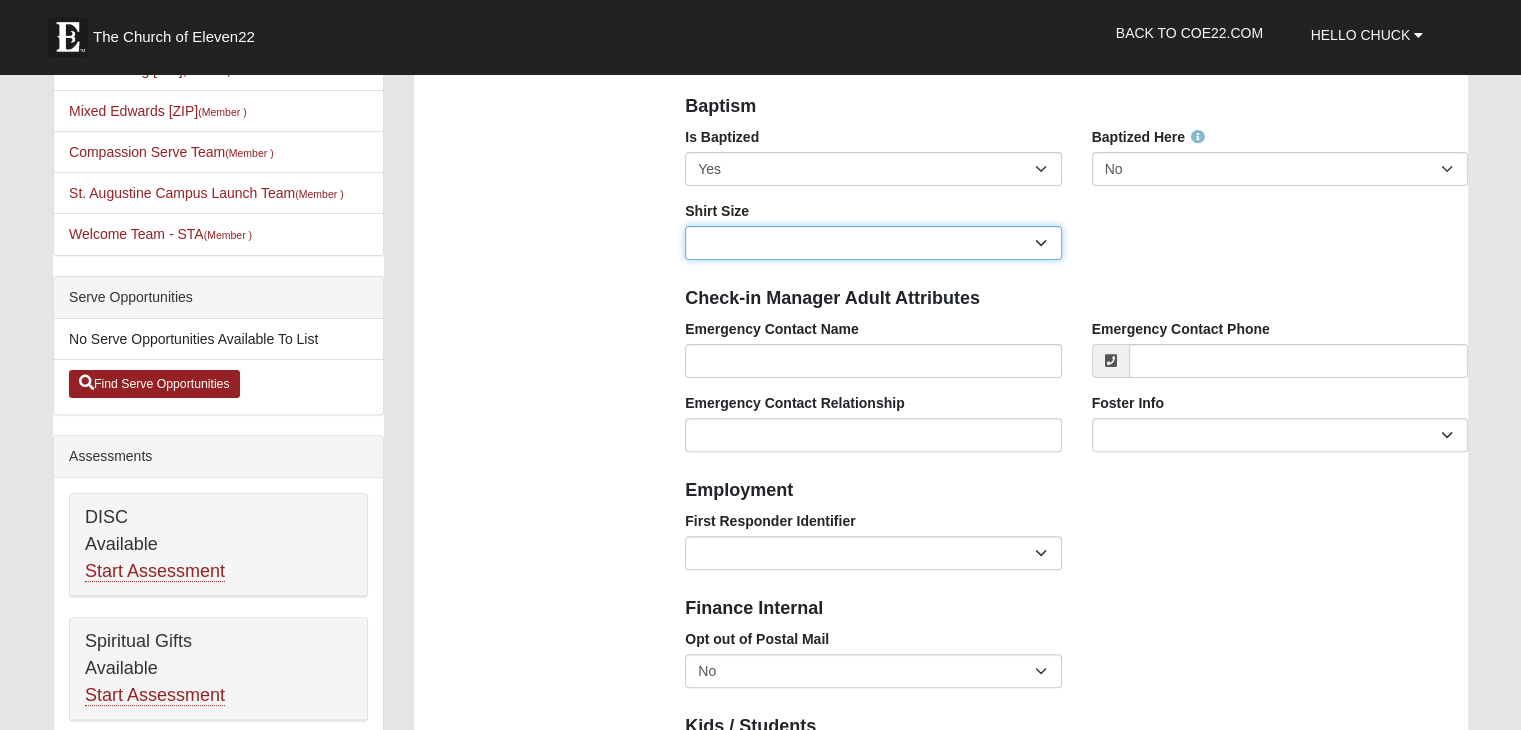 click on "Adult Small
Adult Medium
Adult Large
Adult XL
Adult XXL
Adult 3XL
Adult 4XL
Youth Small
Youth Medium
Youth Large" at bounding box center [873, 243] 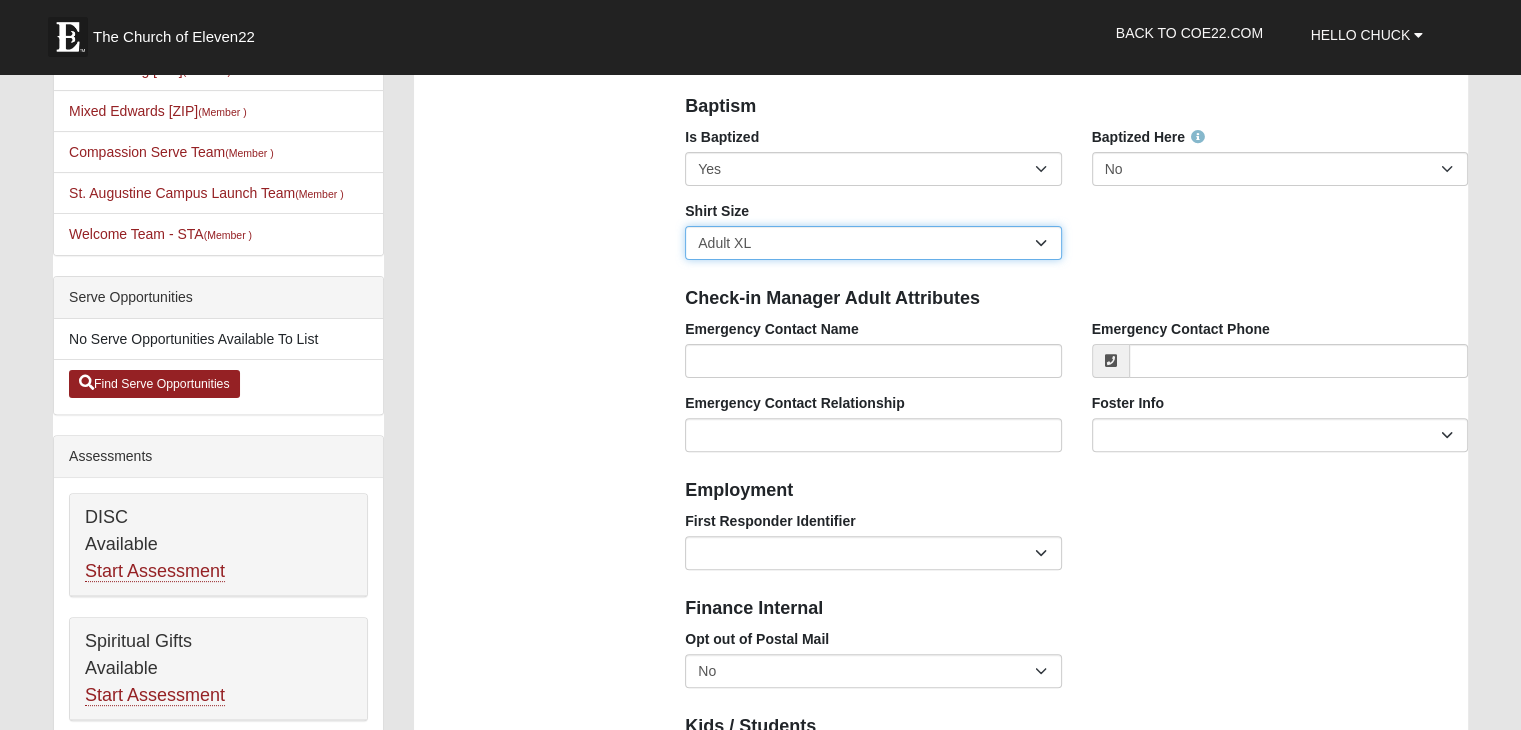 click on "Adult Small
Adult Medium
Adult Large
Adult XL
Adult XXL
Adult 3XL
Adult 4XL
Youth Small
Youth Medium
Youth Large" at bounding box center (873, 243) 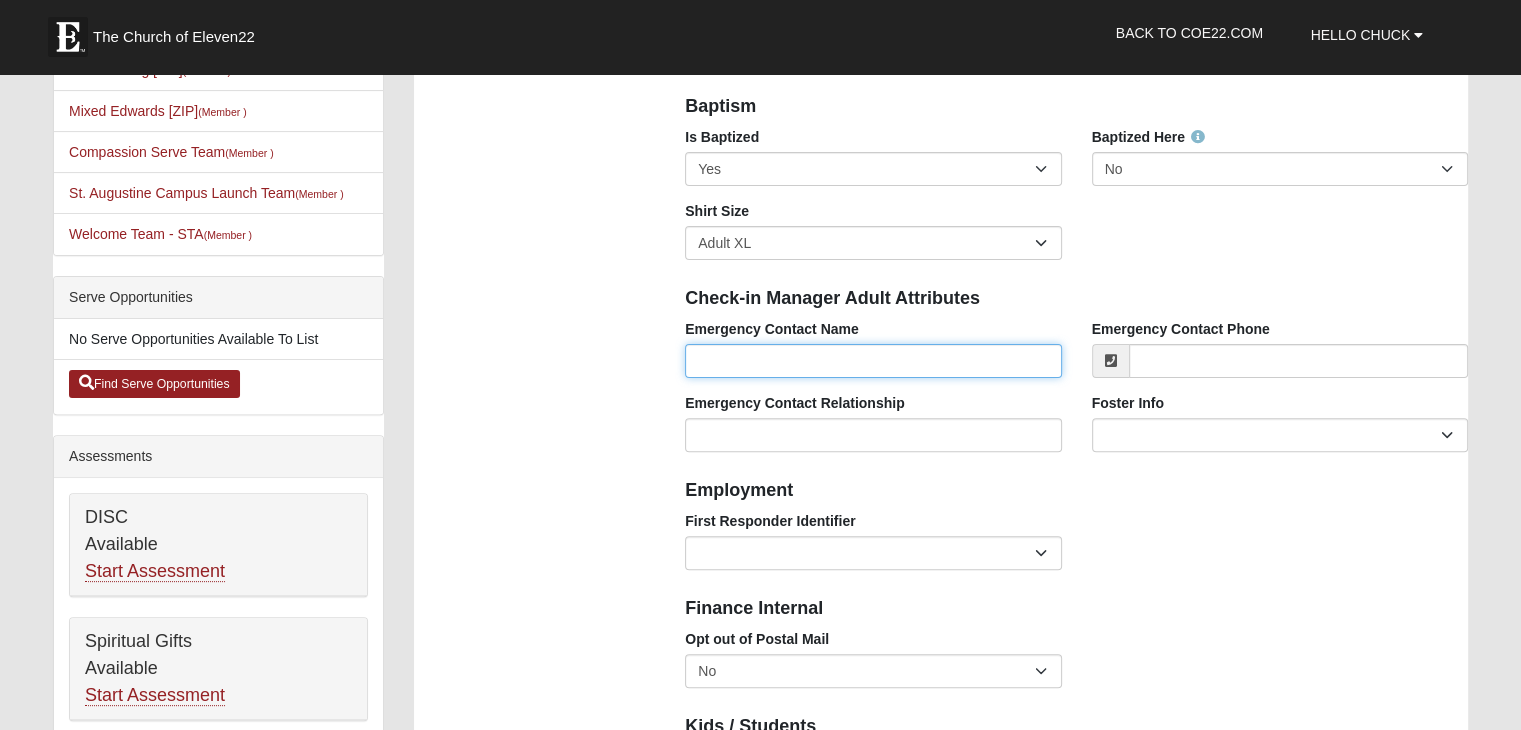 click on "Emergency Contact Name" at bounding box center [873, 361] 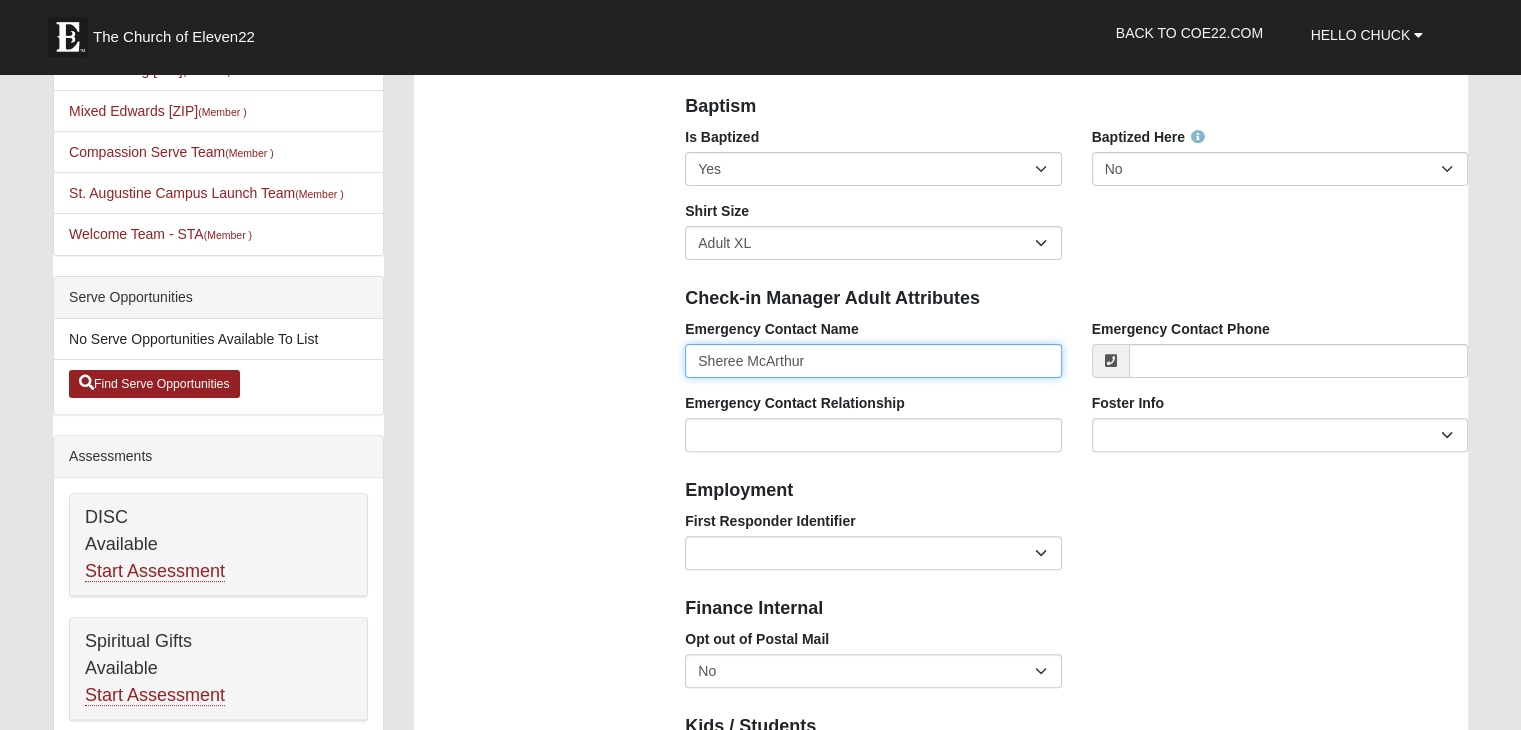 type on "[NAME] [NAME]" 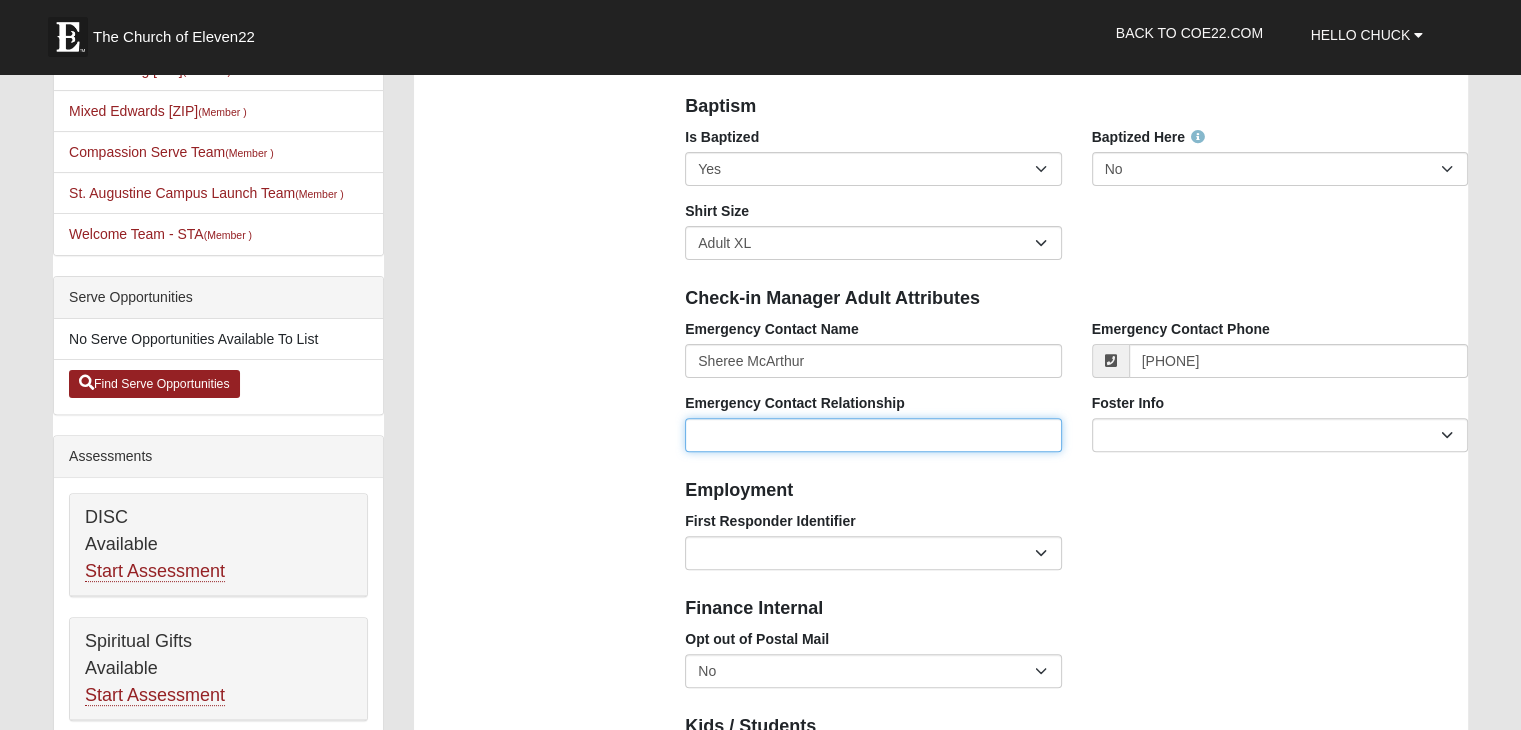 type on "[PHONE]" 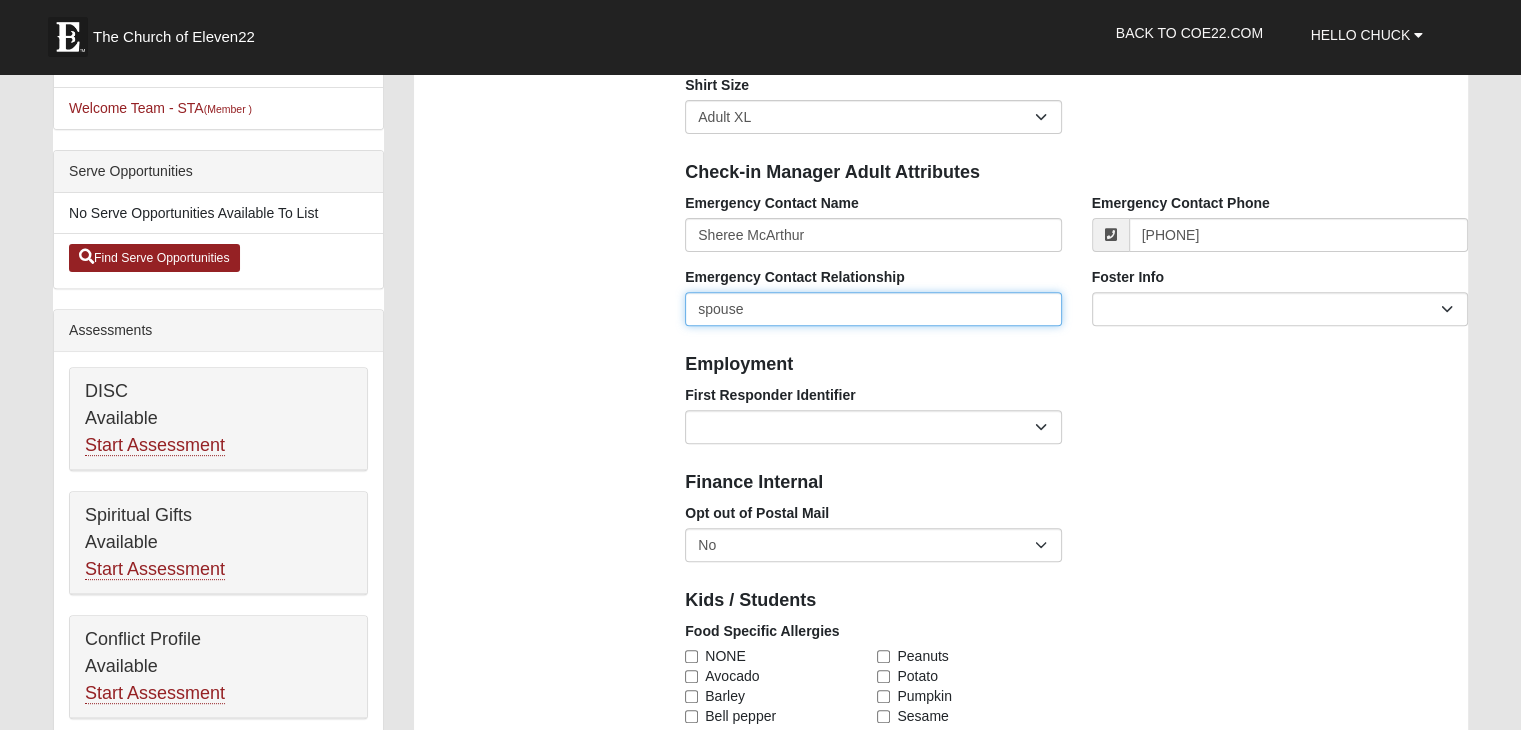 scroll, scrollTop: 675, scrollLeft: 0, axis: vertical 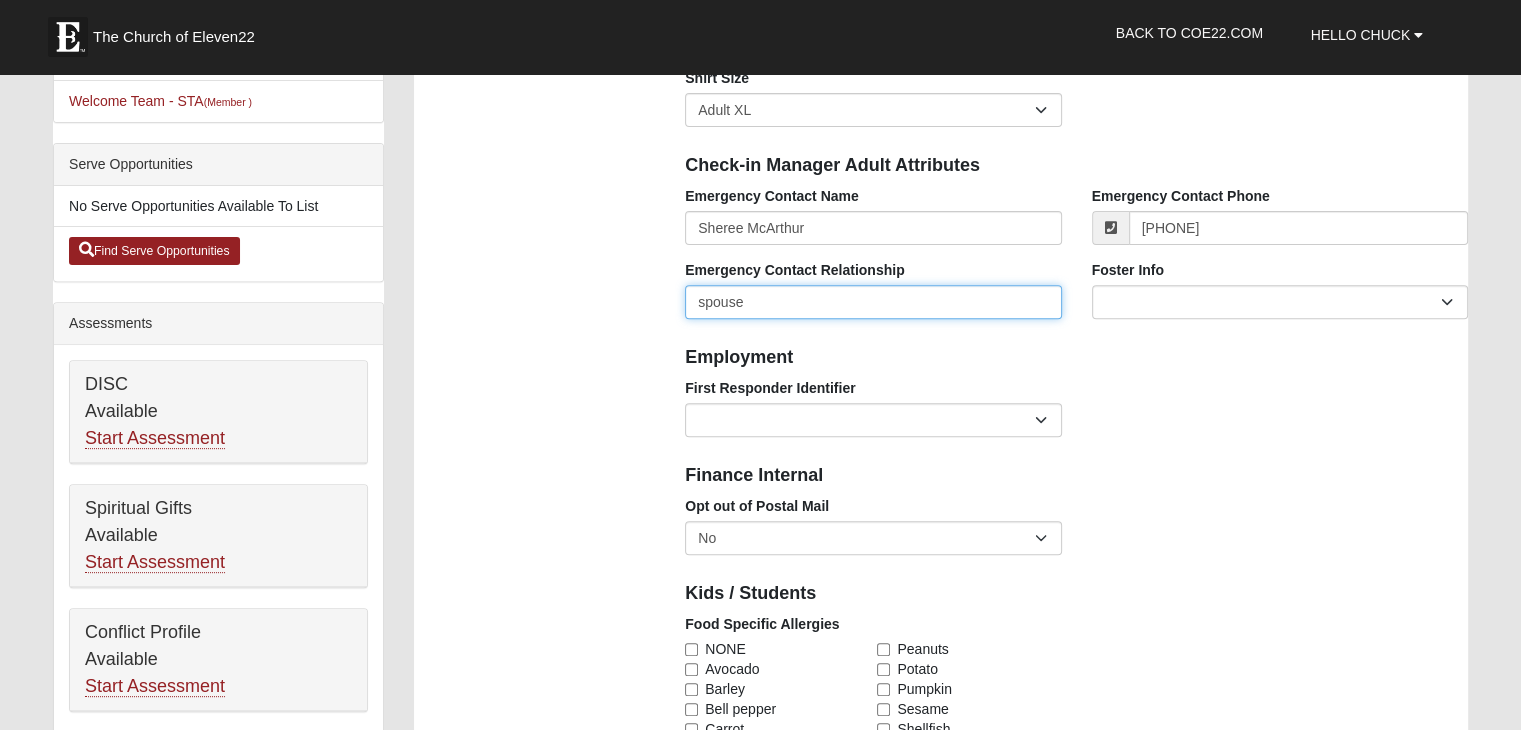 type on "spouse" 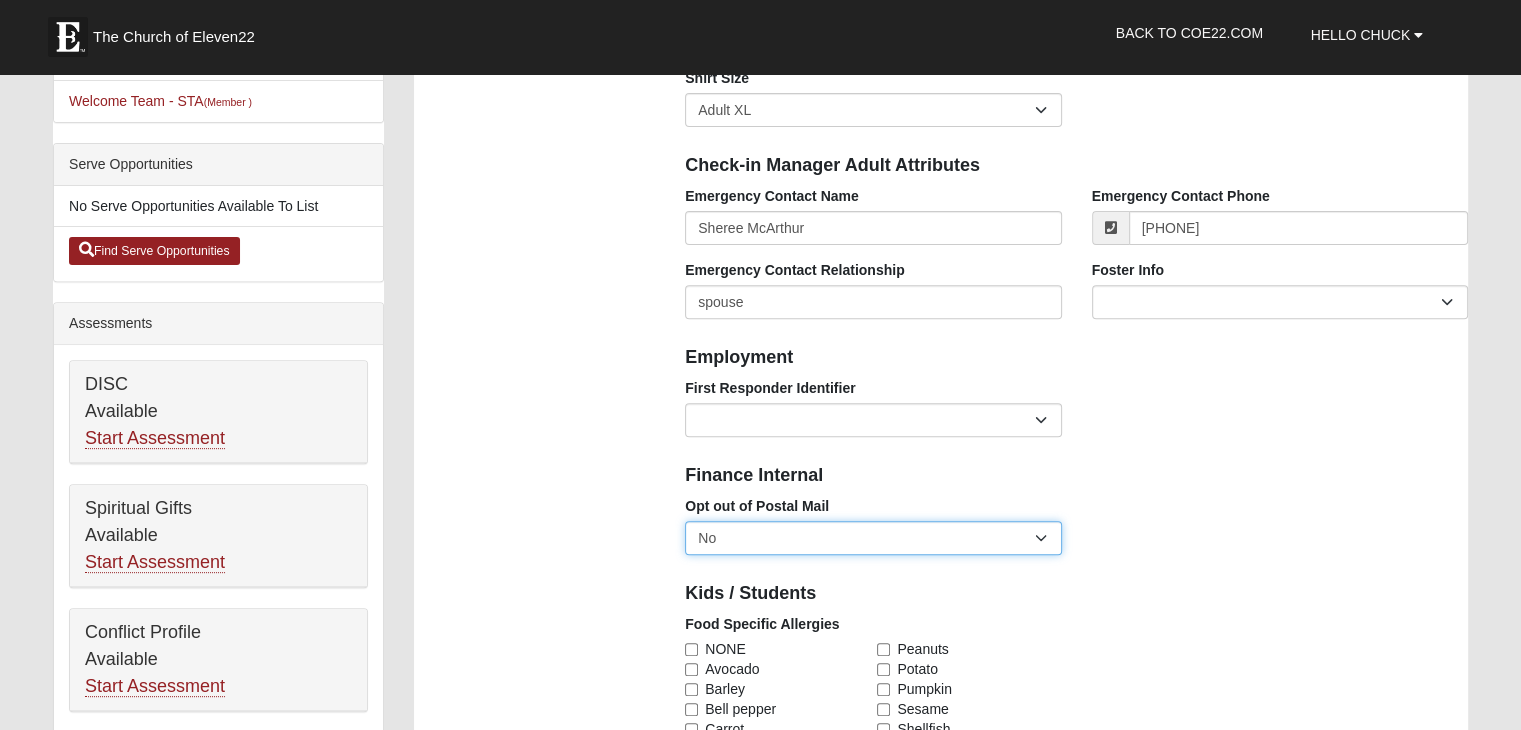 click on "No
Yes" at bounding box center (873, 538) 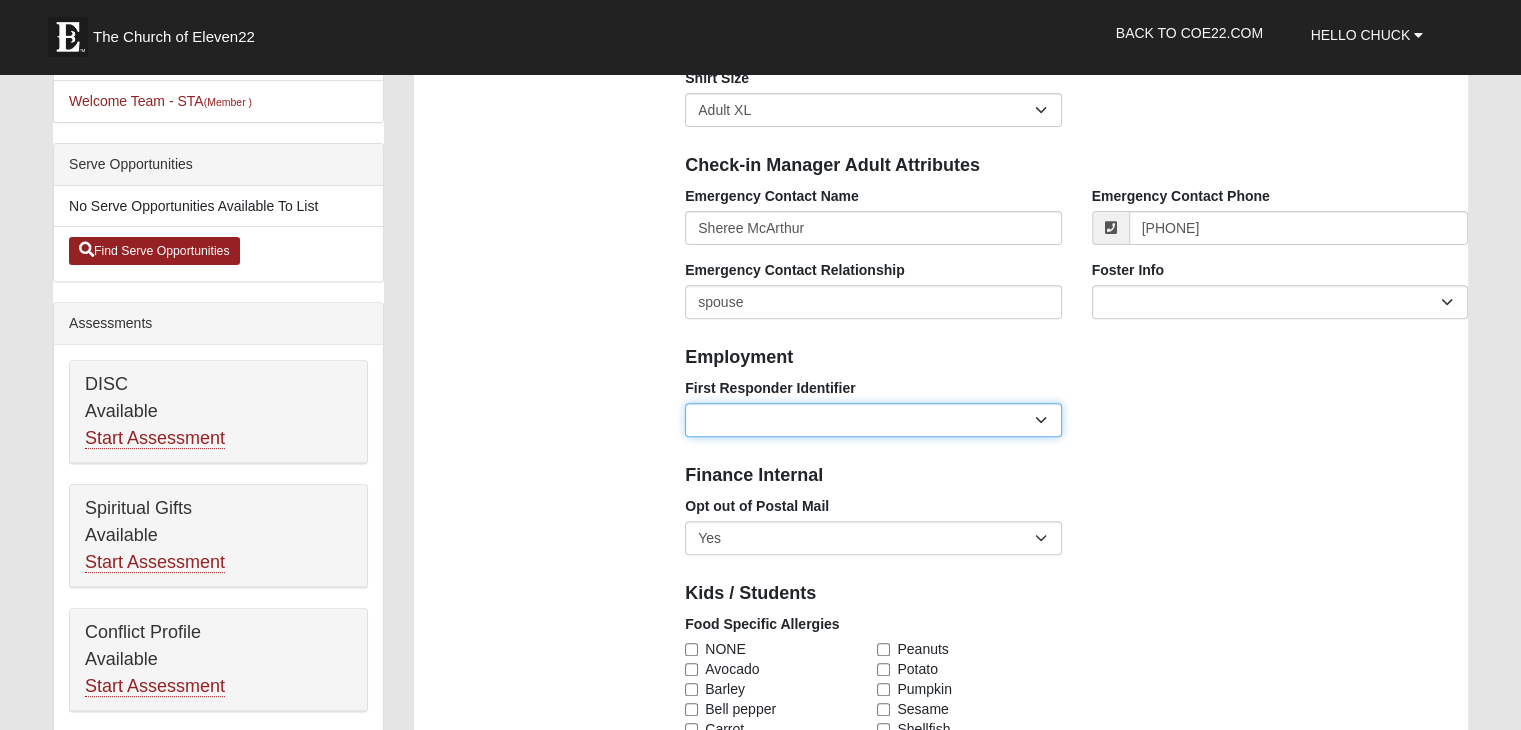 click on "EMT  |  Paramedic  |  Medical
Firefighter  |  Fire Department
Police Officer  |  Sheriff  |  Sheriff's Deputy  |  State Trooper  |  Correctional Officer
Military" at bounding box center (873, 420) 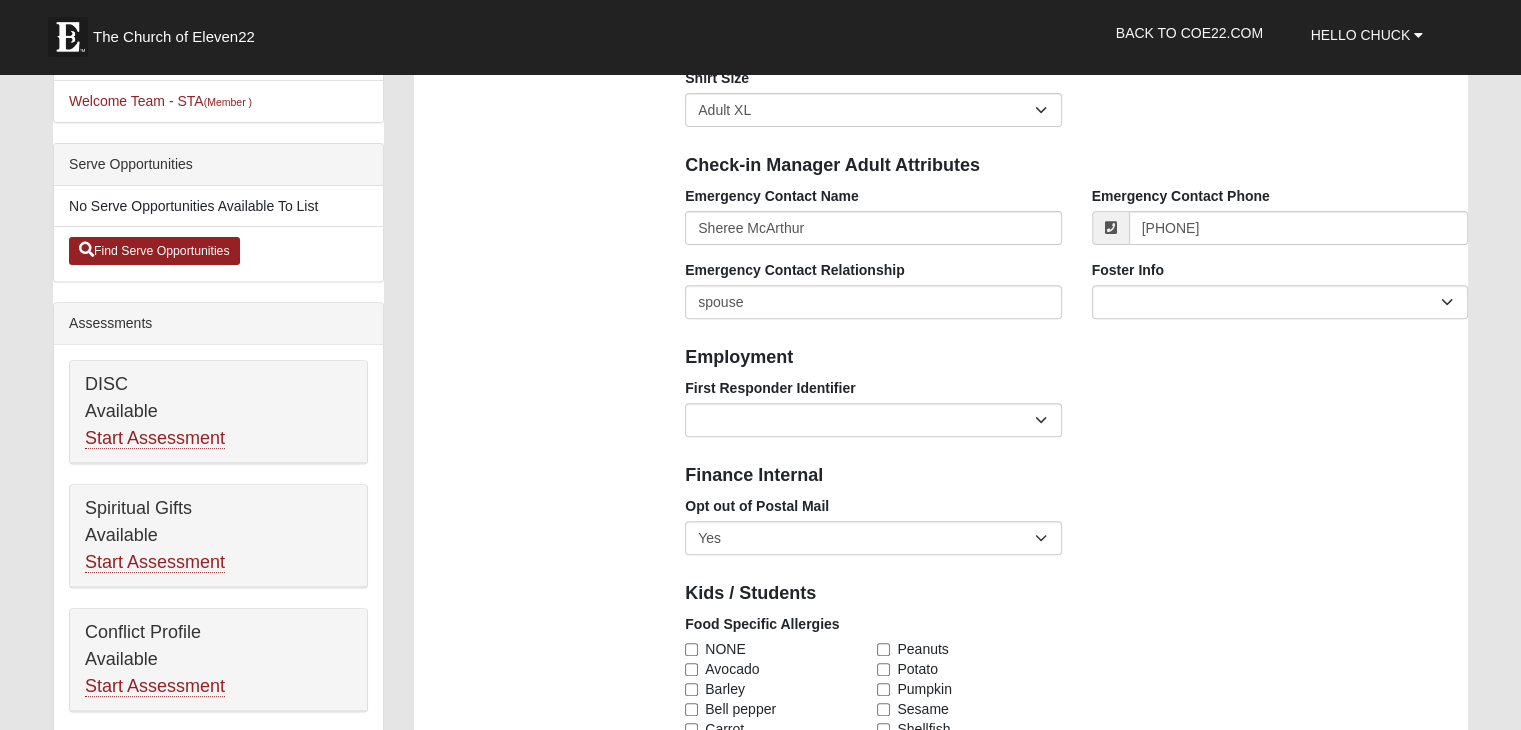 click on "First Responder Identifier
EMT  |  Paramedic  |  Medical
Firefighter  |  Fire Department
Police Officer  |  Sheriff  |  Sheriff's Deputy  |  State Trooper  |  Correctional Officer
Military" at bounding box center [1076, 415] 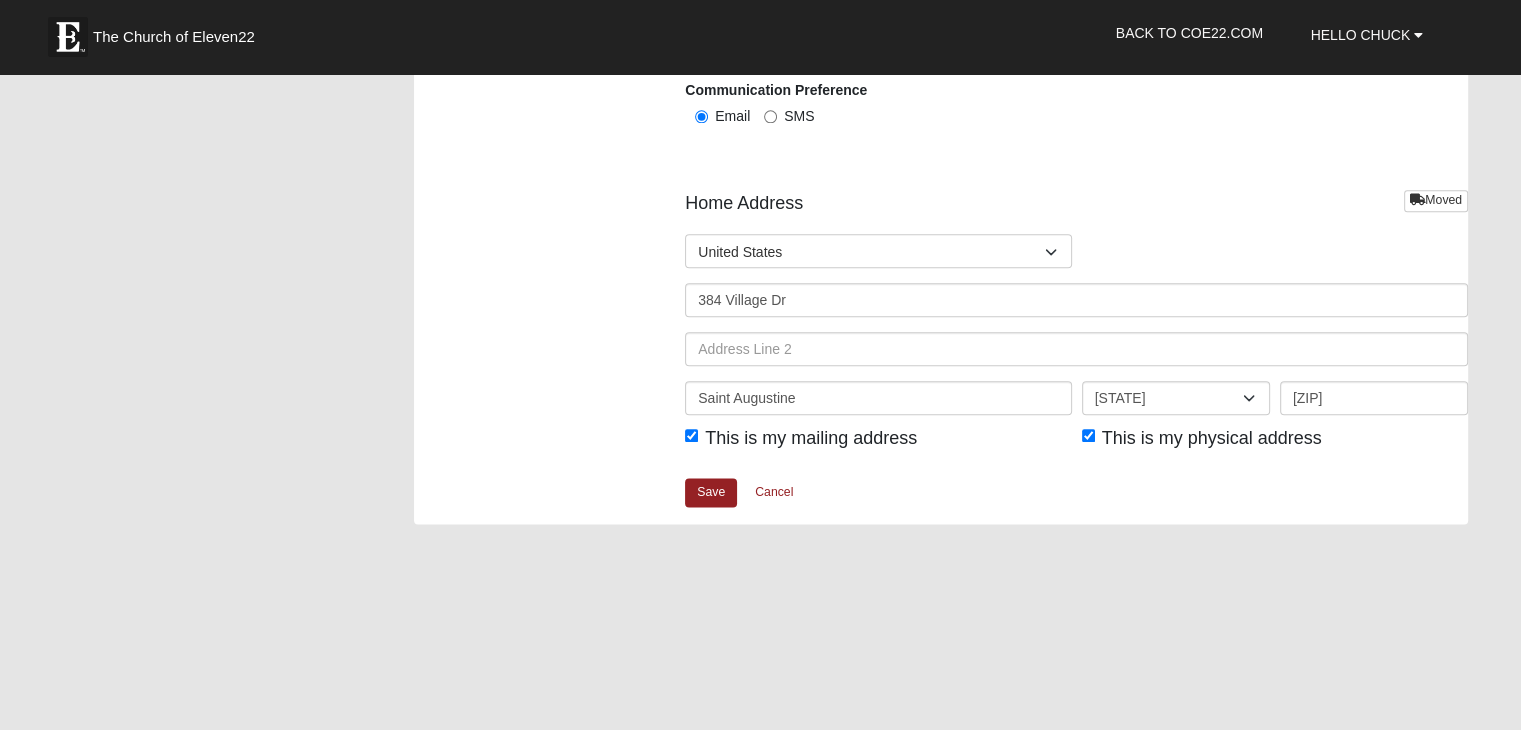scroll, scrollTop: 2399, scrollLeft: 0, axis: vertical 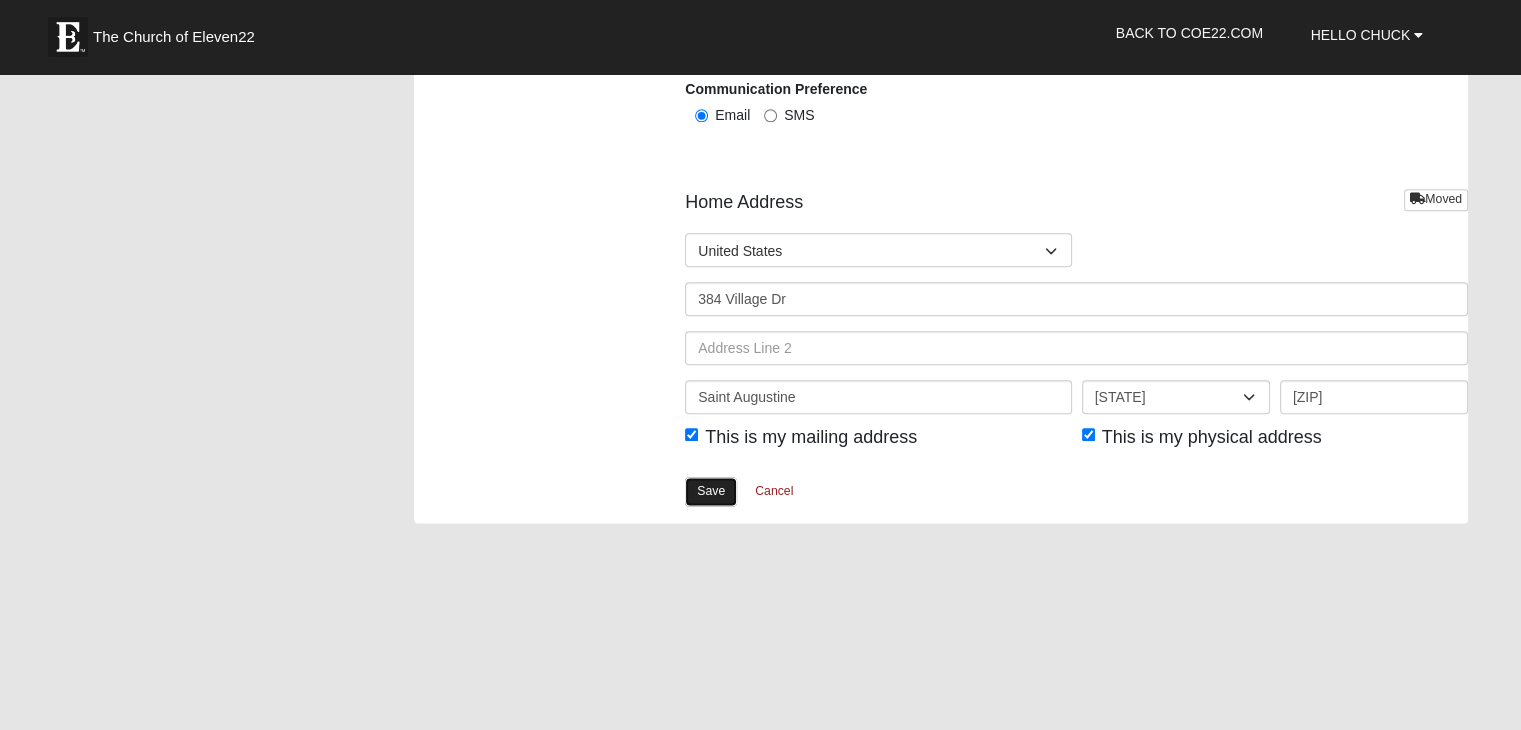 click on "Save" at bounding box center [711, 491] 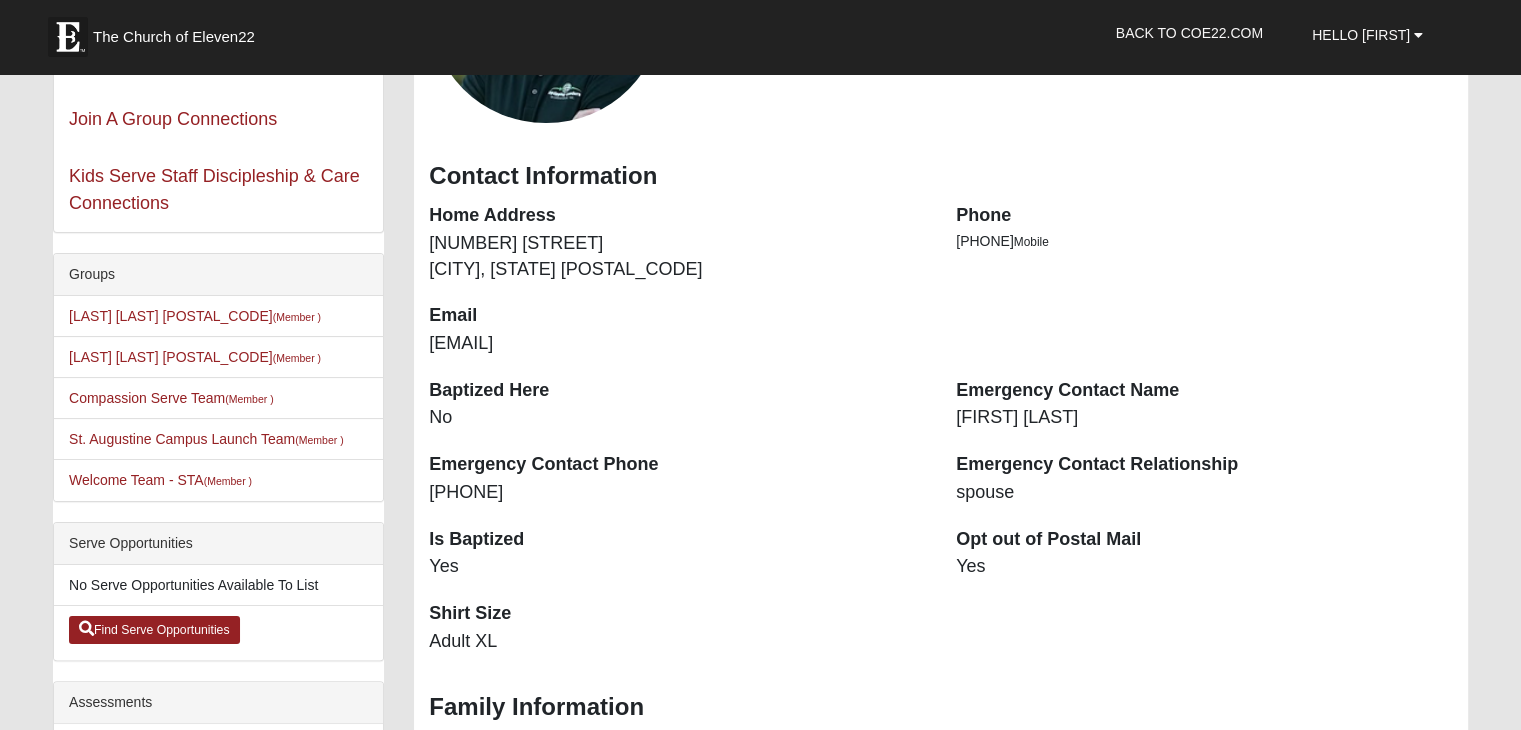 scroll, scrollTop: 0, scrollLeft: 0, axis: both 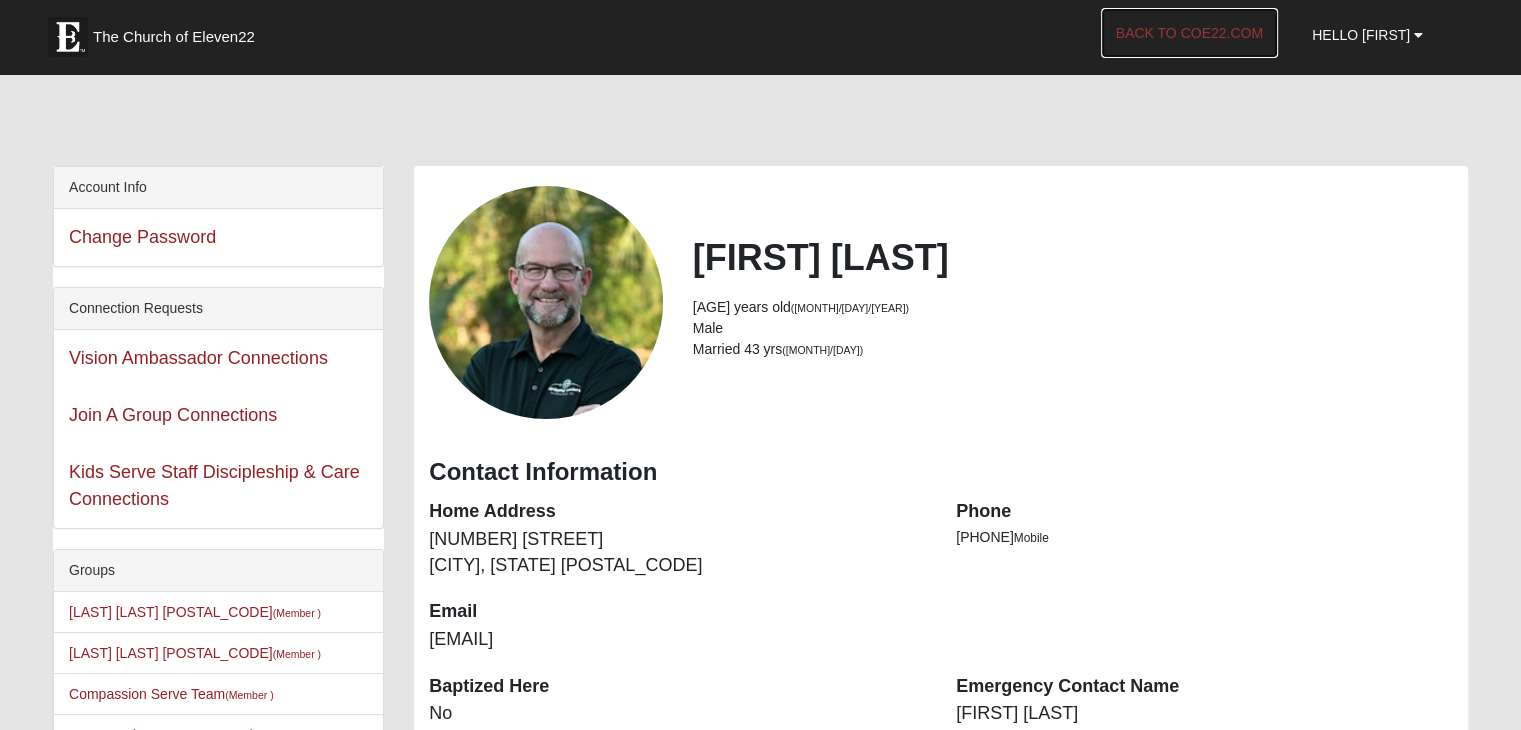 click on "Back to COE22.com" at bounding box center [1189, 33] 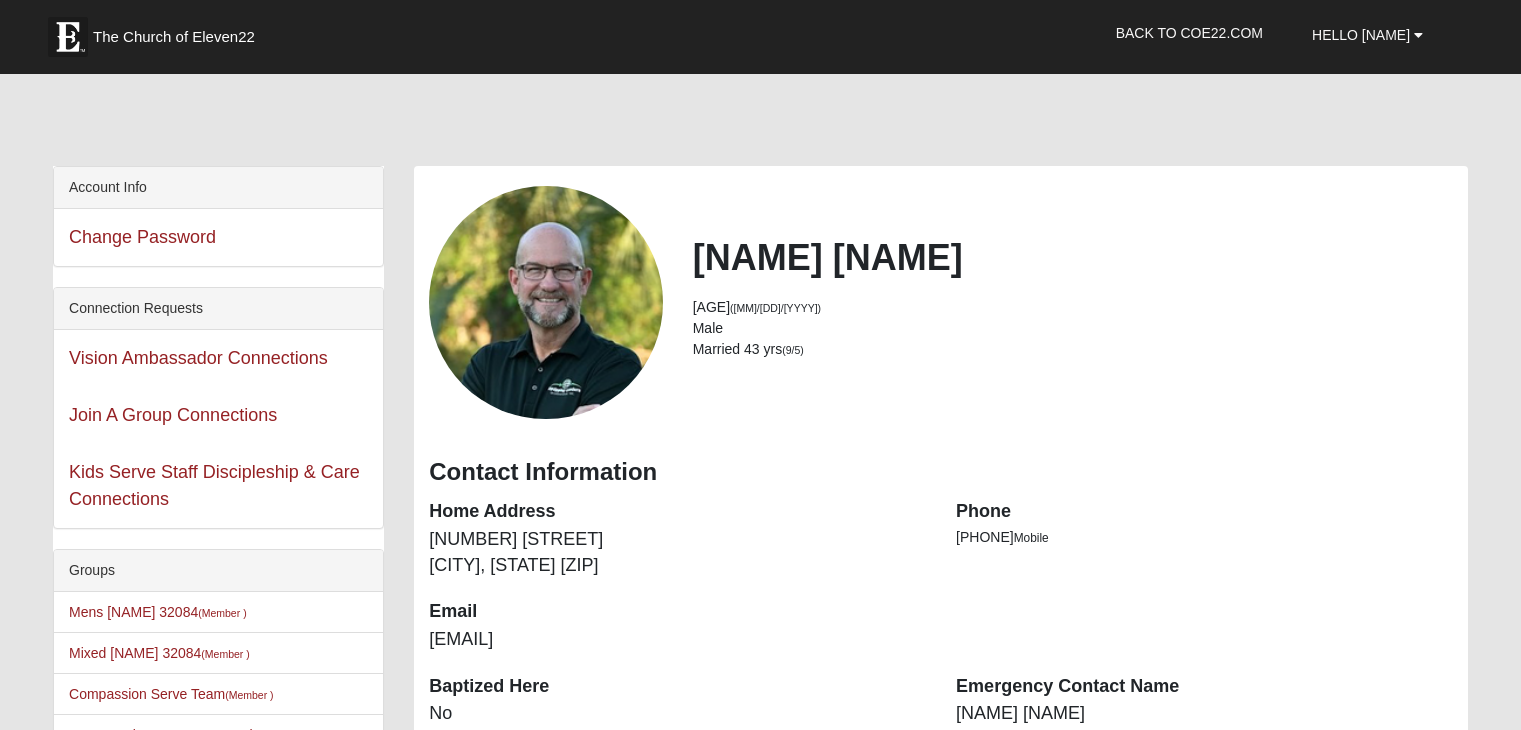 scroll, scrollTop: 0, scrollLeft: 0, axis: both 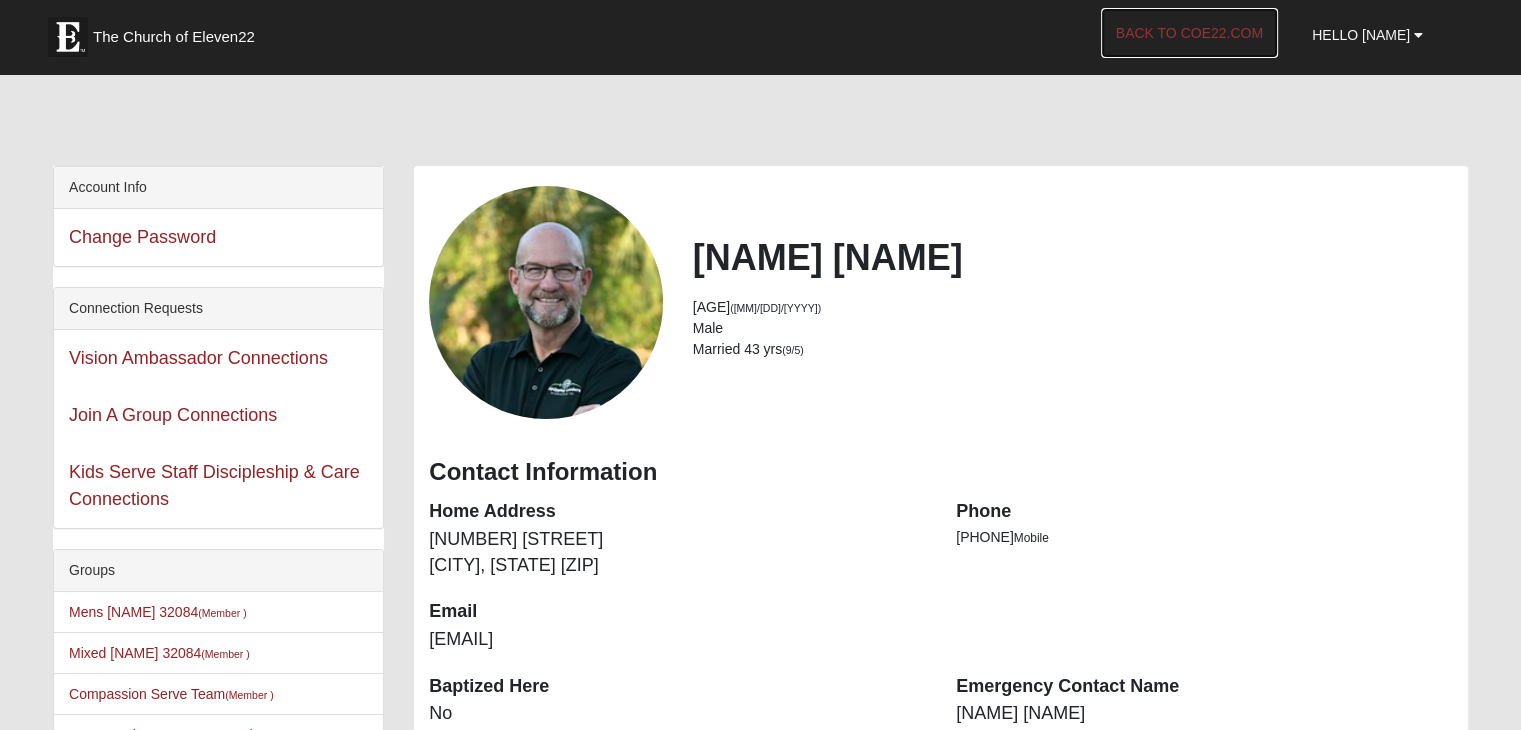 click on "Back to COE22.com" at bounding box center [1189, 33] 